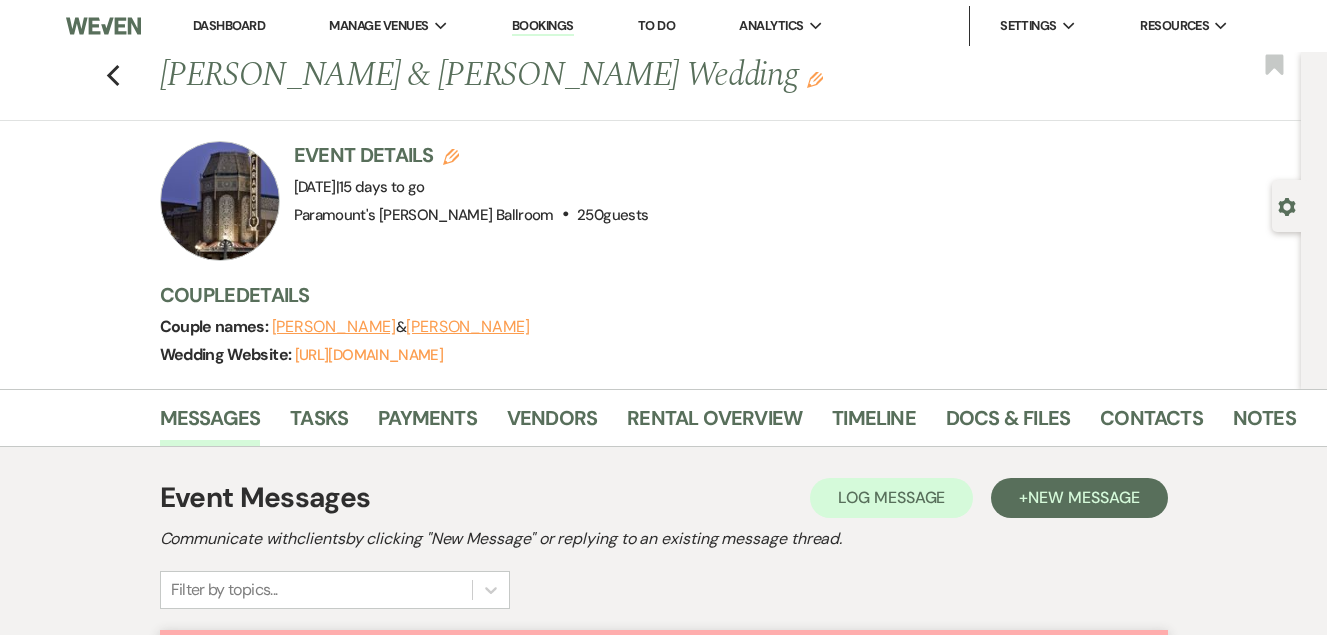 scroll, scrollTop: 1085, scrollLeft: 0, axis: vertical 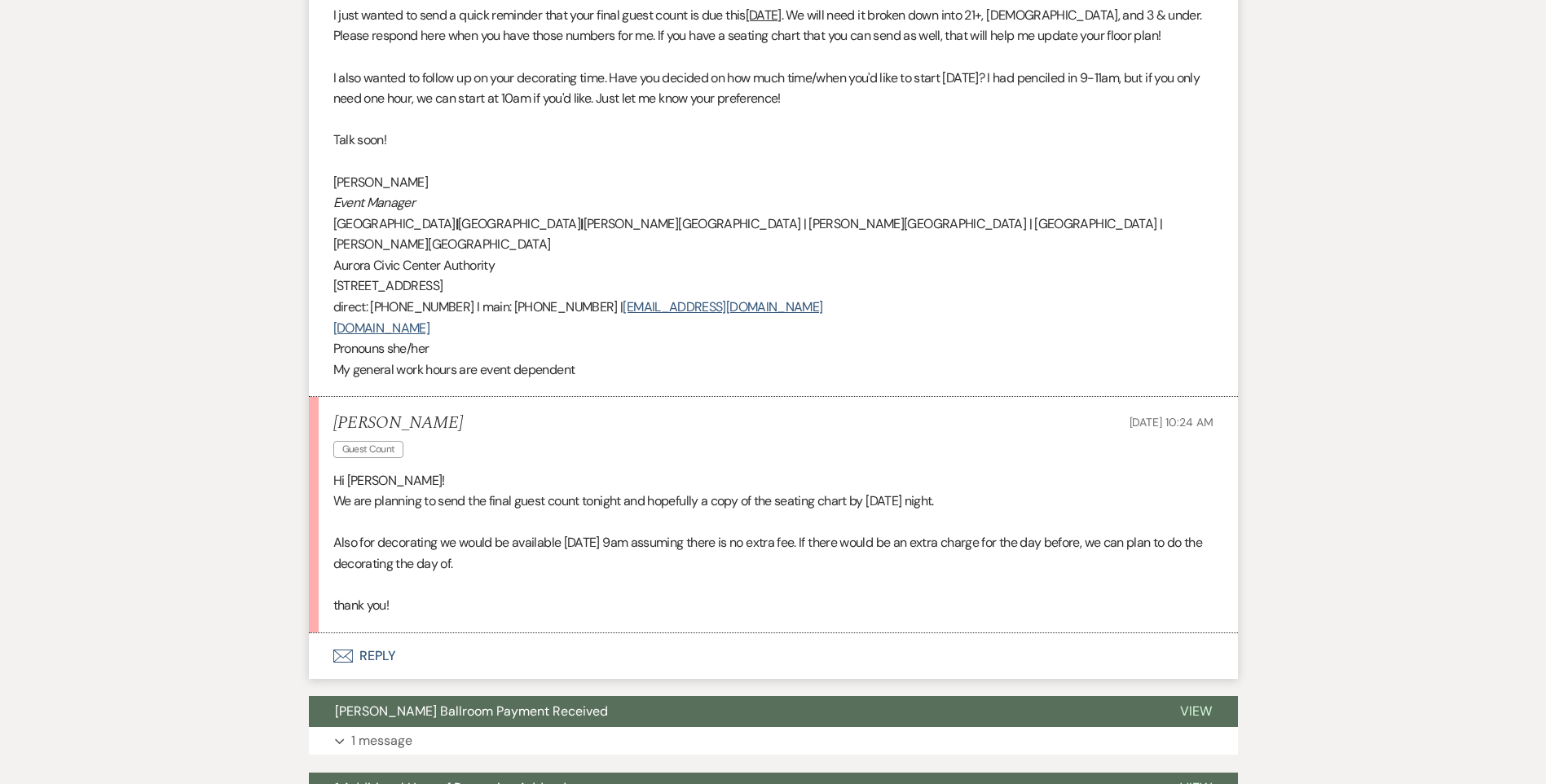 click on "Envelope Reply" at bounding box center [773, 656] 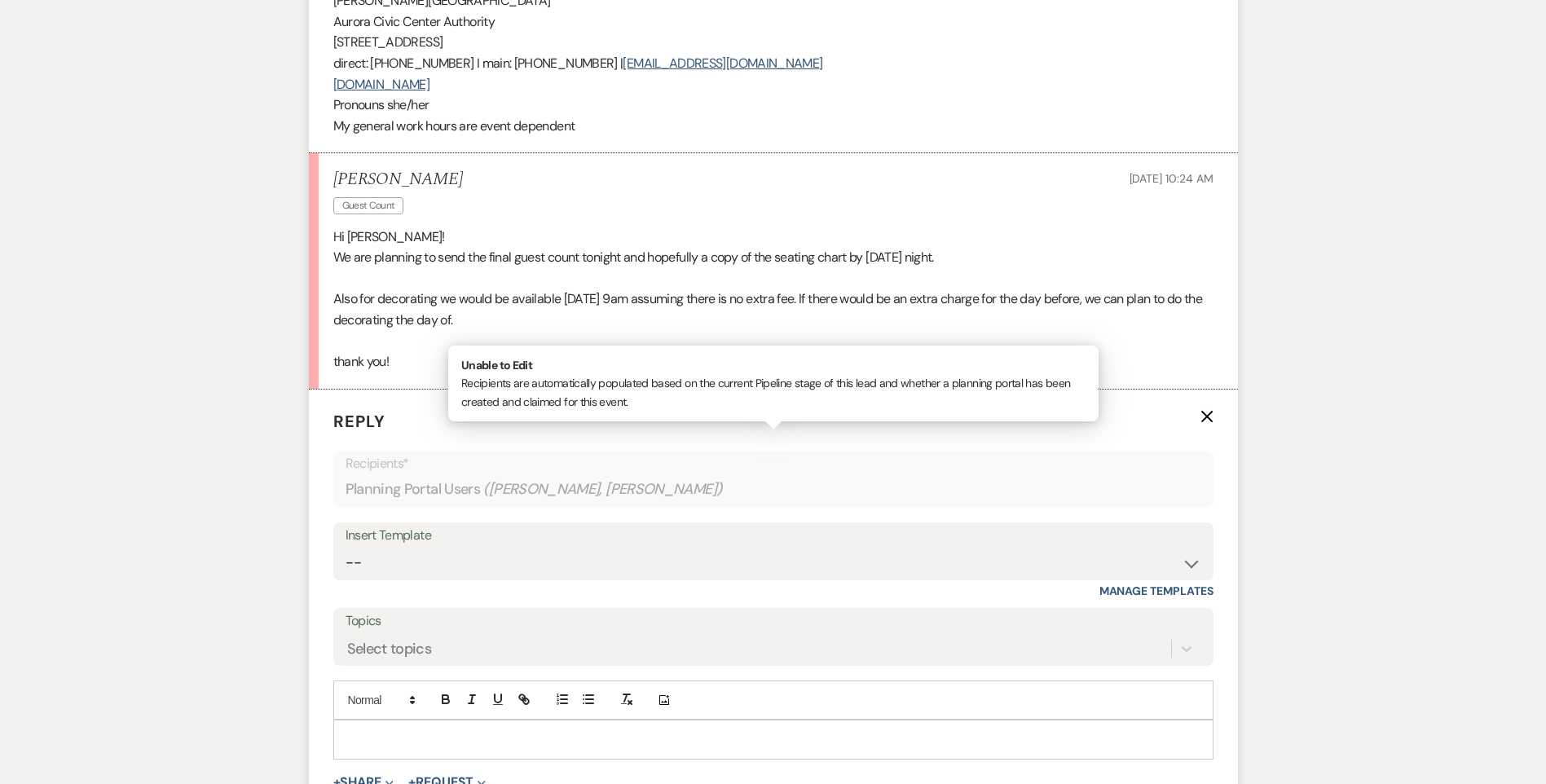 scroll, scrollTop: 884, scrollLeft: 0, axis: vertical 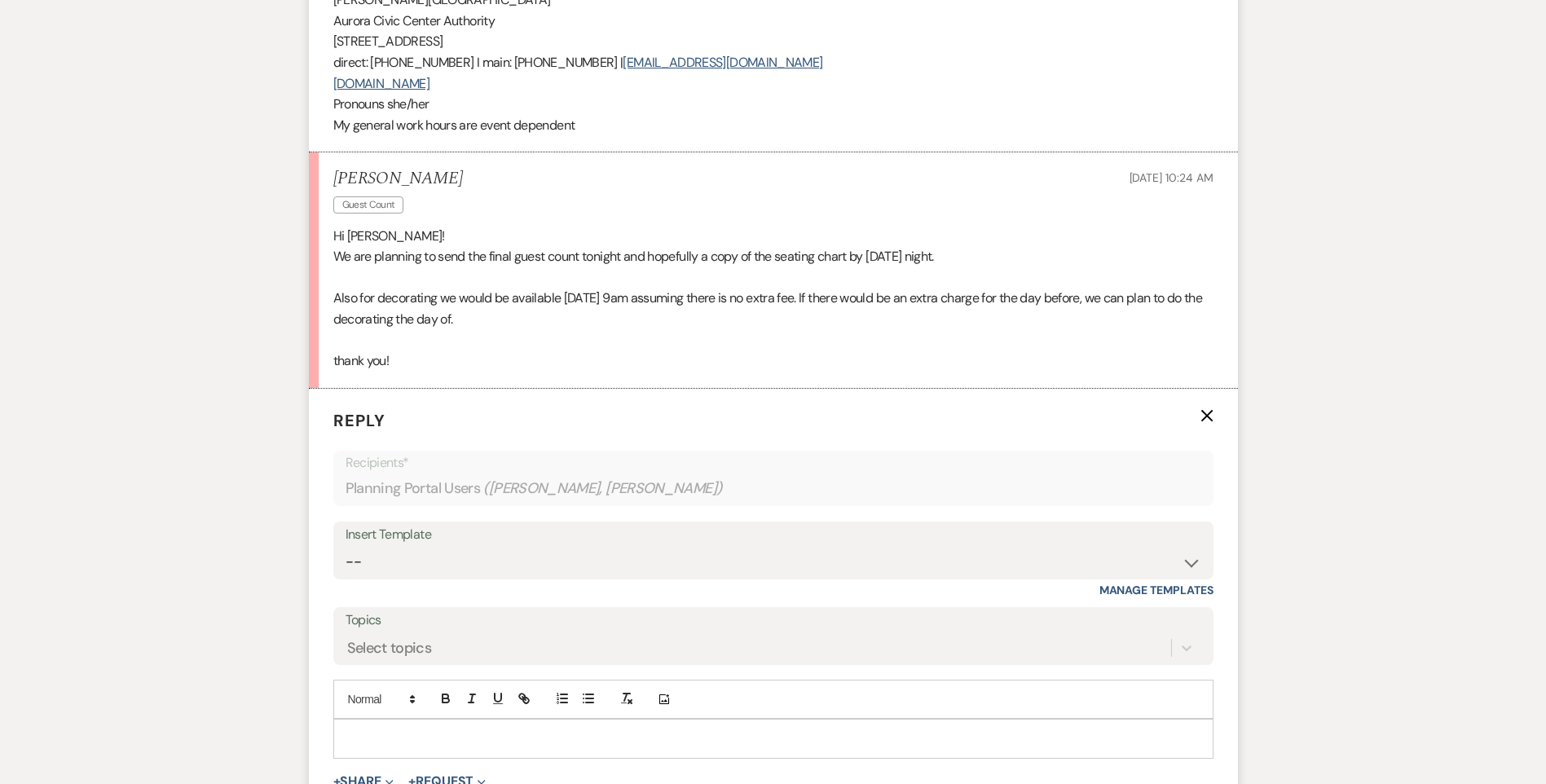 click on "Insert Template" at bounding box center (773, 535) 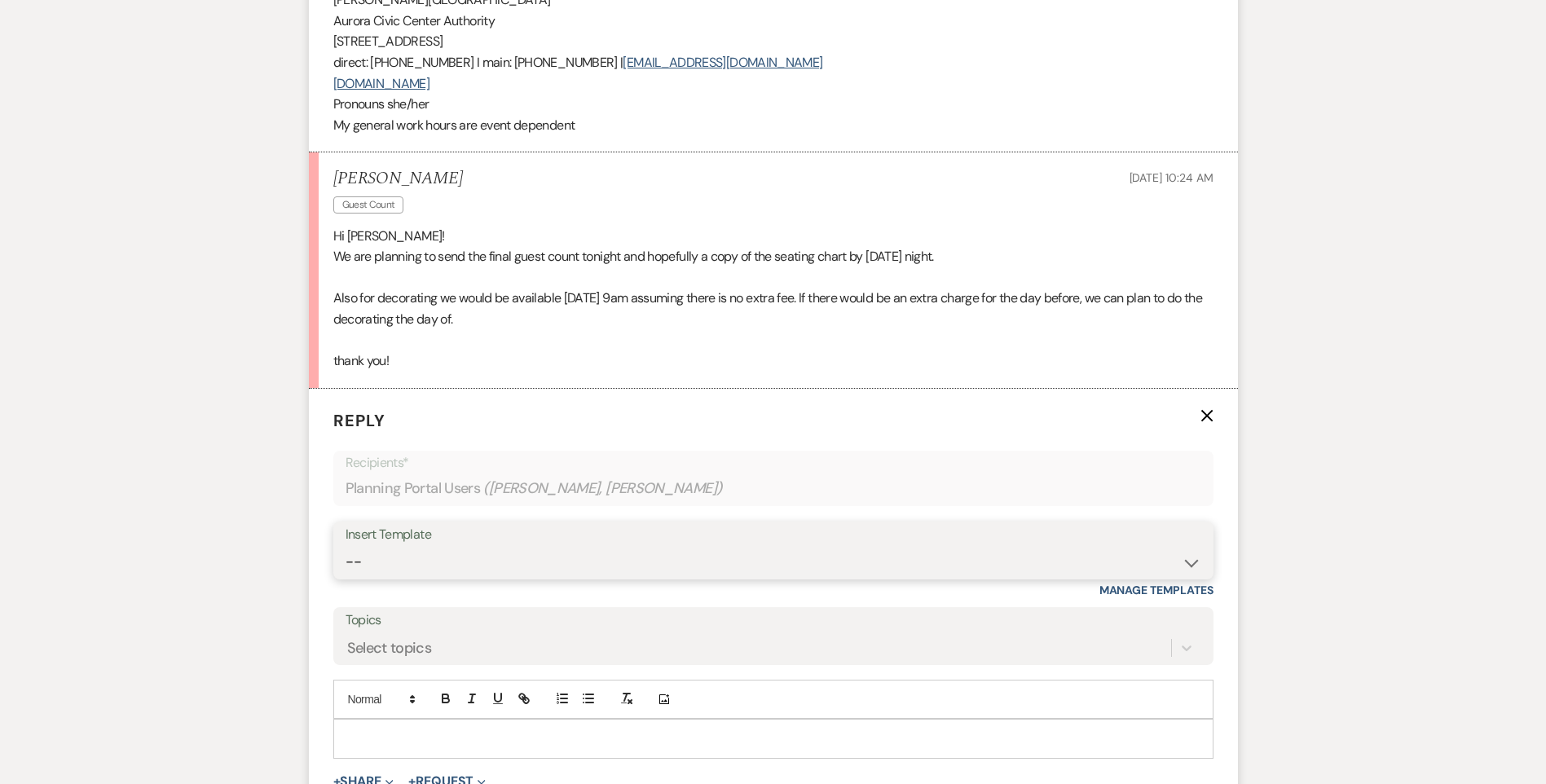 click on "-- Weven Planning Portal Introduction (Booked Events) 6 Month Consultation 9 Month Consultation 1 Year Consultation Contract Questions - Weddings Jordan Email [PERSON_NAME] Email Review Request- 2 days after wedding Photo & Review Request- 1 month after wedding Contract Ready Payment Received  Payment Received - Final Payment  Payment Due Payment Past Due Ceremony Rehearsal Confirmation 3 More Weeks Contract Questions - Private Events [PERSON_NAME] Email Estimate of Expenses [PERSON_NAME] Email Scheduling Rehearsal & Final Consultation Decorating Assistant Contract Questions -Questions Answered and Returned [PERSON_NAME] Email 120 Days Out Notification Countersigned Contract [PERSON_NAME] Email [PERSON_NAME] Ballroom Welcome Packet" at bounding box center (773, 562) 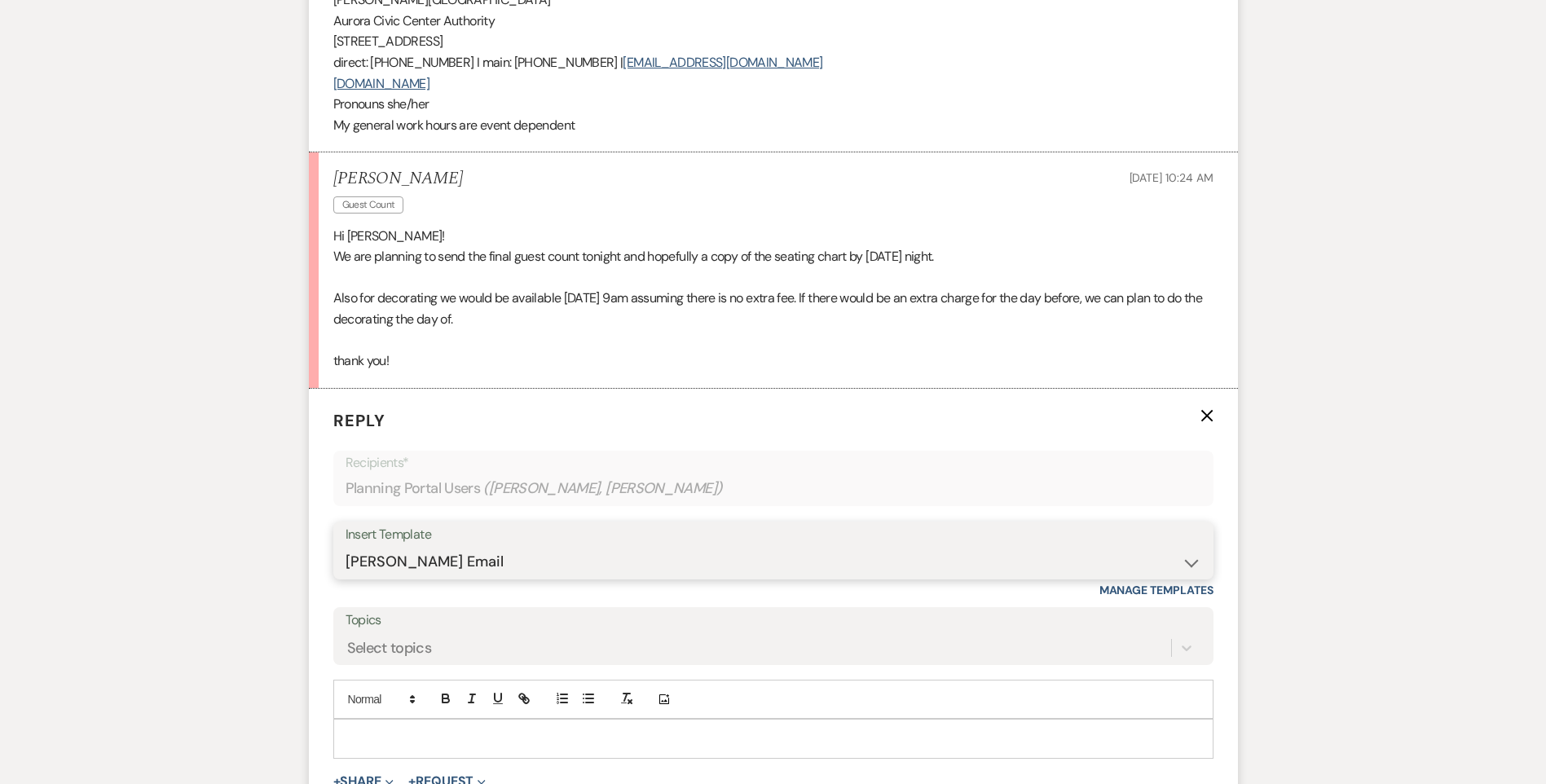 click on "-- Weven Planning Portal Introduction (Booked Events) 6 Month Consultation 9 Month Consultation 1 Year Consultation Contract Questions - Weddings Jordan Email [PERSON_NAME] Email Review Request- 2 days after wedding Photo & Review Request- 1 month after wedding Contract Ready Payment Received  Payment Received - Final Payment  Payment Due Payment Past Due Ceremony Rehearsal Confirmation 3 More Weeks Contract Questions - Private Events [PERSON_NAME] Email Estimate of Expenses [PERSON_NAME] Email Scheduling Rehearsal & Final Consultation Decorating Assistant Contract Questions -Questions Answered and Returned [PERSON_NAME] Email 120 Days Out Notification Countersigned Contract [PERSON_NAME] Email [PERSON_NAME] Ballroom Welcome Packet" at bounding box center [773, 562] 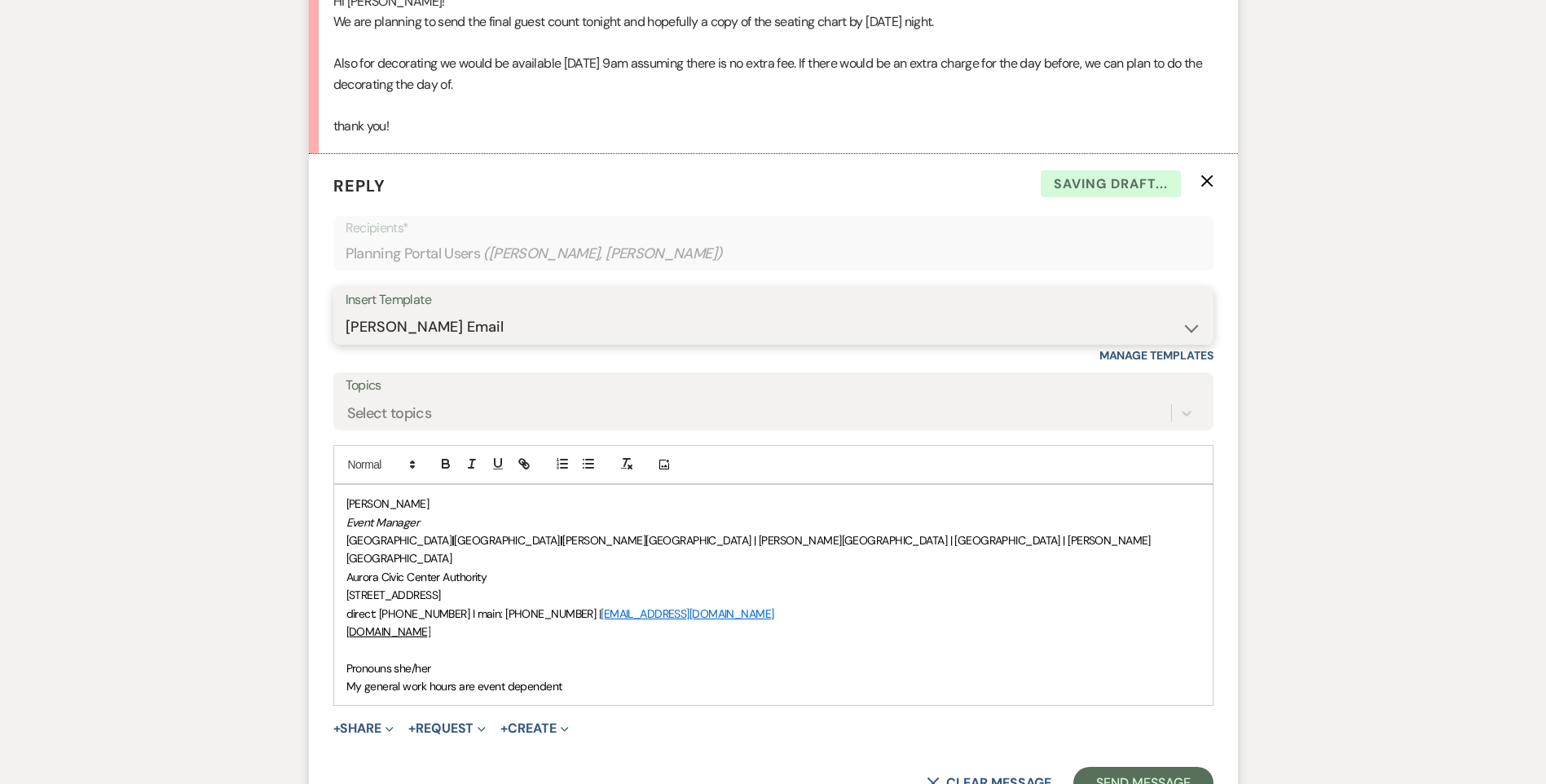 scroll, scrollTop: 1129, scrollLeft: 0, axis: vertical 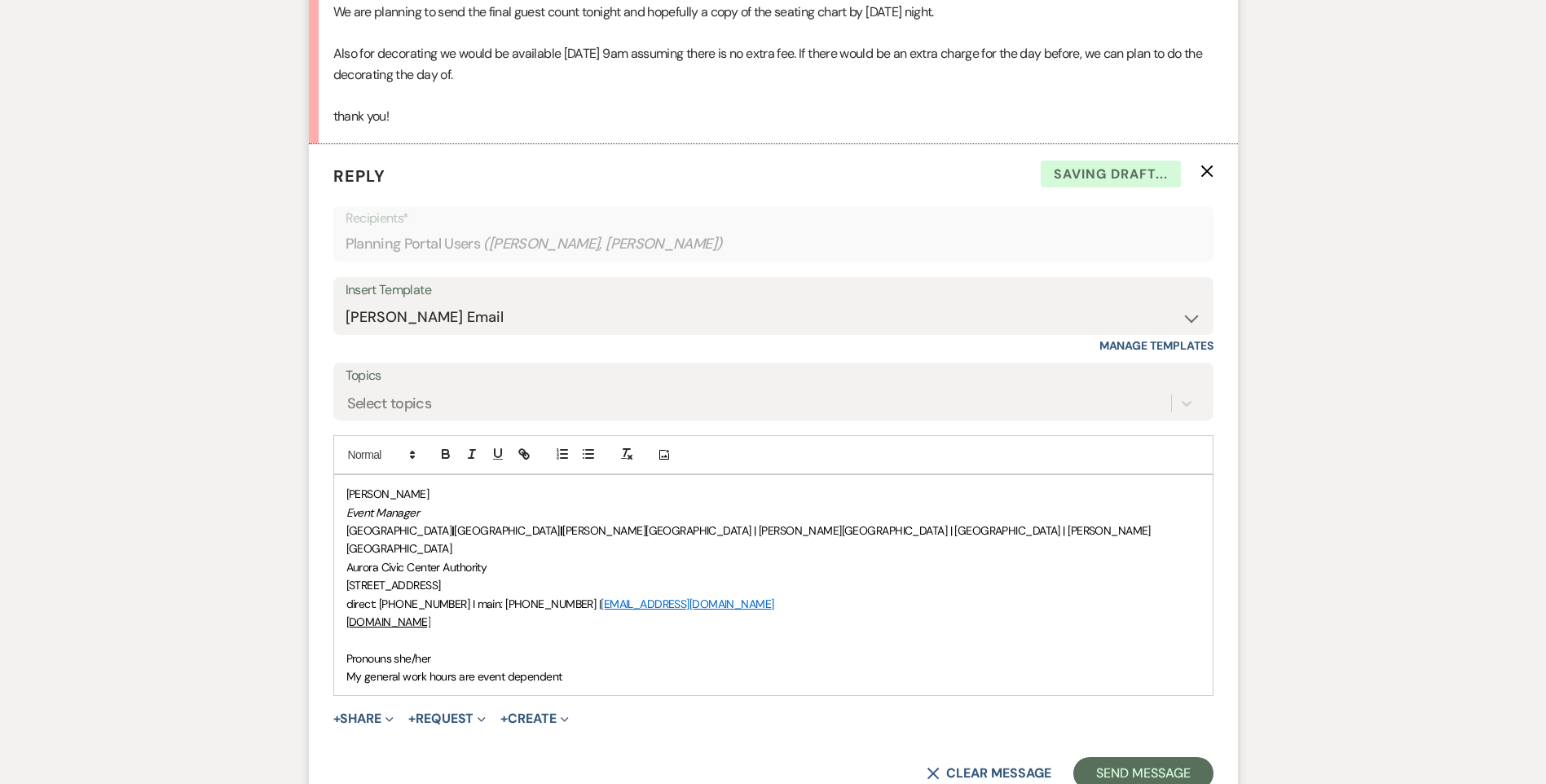 click on "[PERSON_NAME] Event Manager [GEOGRAPHIC_DATA]  |  [GEOGRAPHIC_DATA]  |  [PERSON_NAME][GEOGRAPHIC_DATA] | [PERSON_NAME][GEOGRAPHIC_DATA] | [GEOGRAPHIC_DATA] | [PERSON_NAME][GEOGRAPHIC_DATA]  [STREET_ADDRESS]  direct: (630) 809-3971 I main: [PHONE_NUMBER] |  [EMAIL_ADDRESS][DOMAIN_NAME]   [DOMAIN_NAME]     Pronouns she/her My general work hours are event dependent" at bounding box center [773, 585] 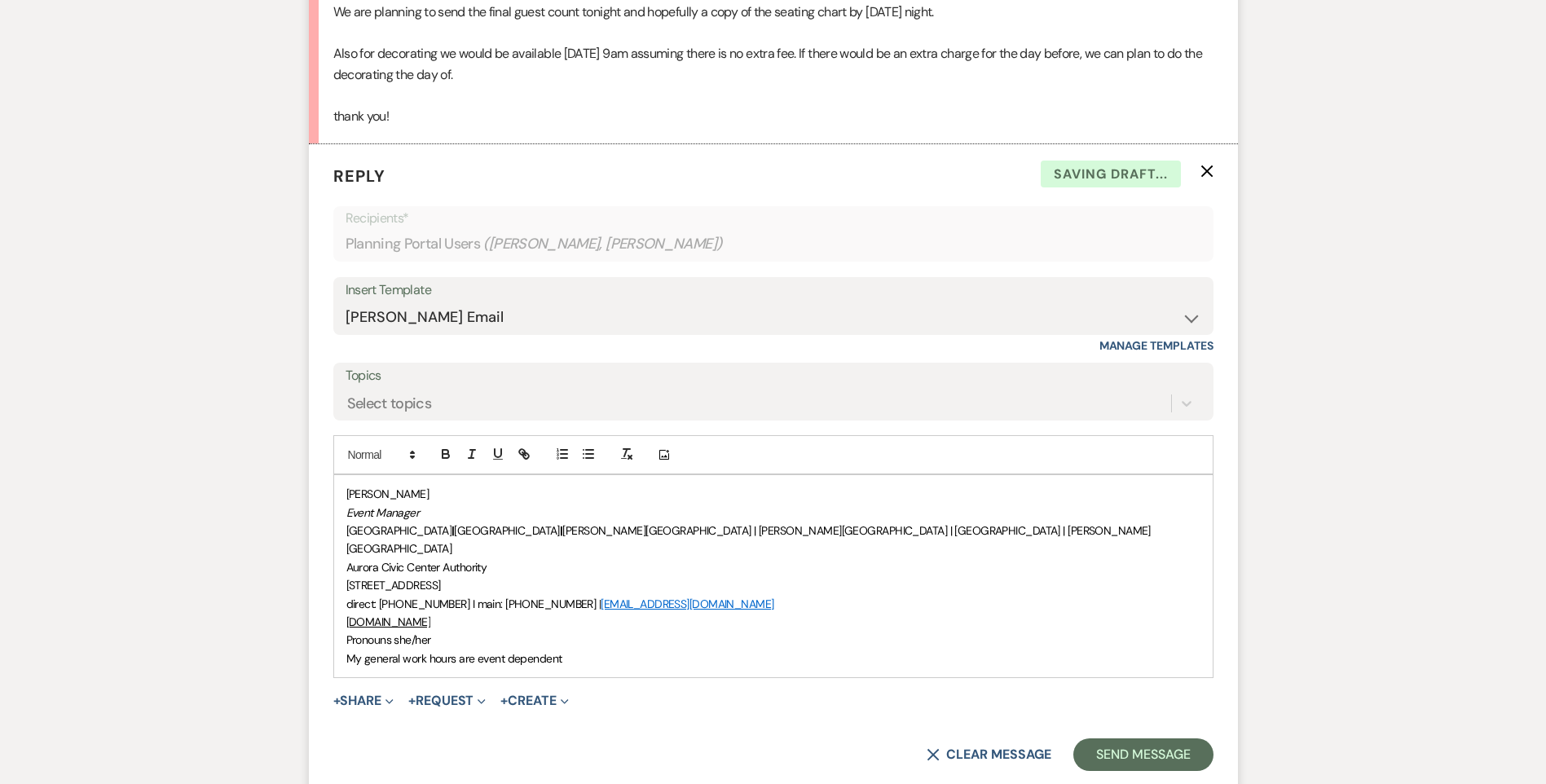 click on "[PERSON_NAME] Event Manager [GEOGRAPHIC_DATA]  |  [GEOGRAPHIC_DATA]  |  [PERSON_NAME][GEOGRAPHIC_DATA] | [PERSON_NAME][GEOGRAPHIC_DATA] | [GEOGRAPHIC_DATA] | [PERSON_NAME][GEOGRAPHIC_DATA]  [STREET_ADDRESS]  direct: (630) 809-3971 I main: [PHONE_NUMBER] |  [EMAIL_ADDRESS][DOMAIN_NAME]   [DOMAIN_NAME]    Pronouns she/her My general work hours are event dependent" at bounding box center (773, 576) 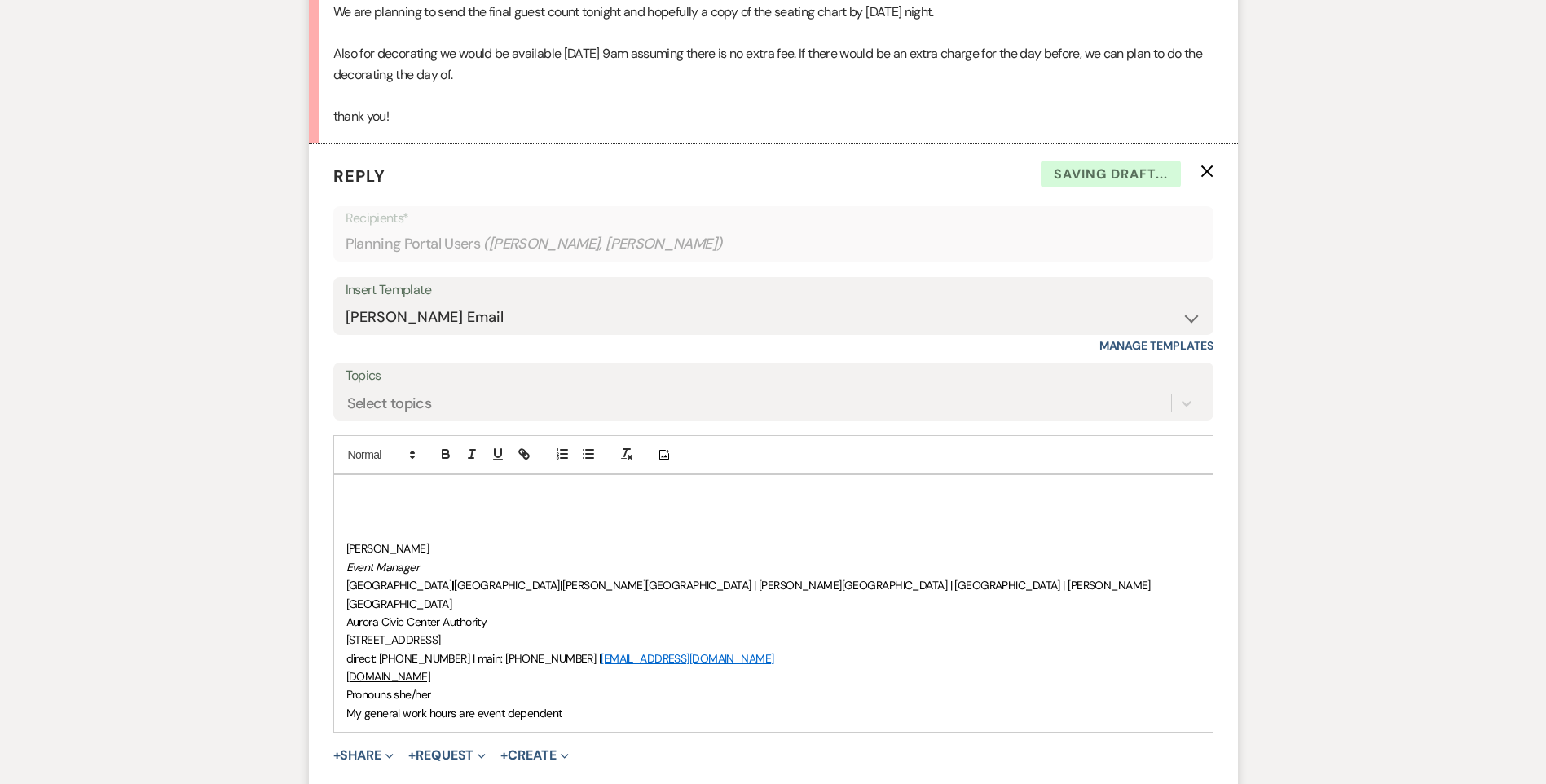 click at bounding box center [773, 494] 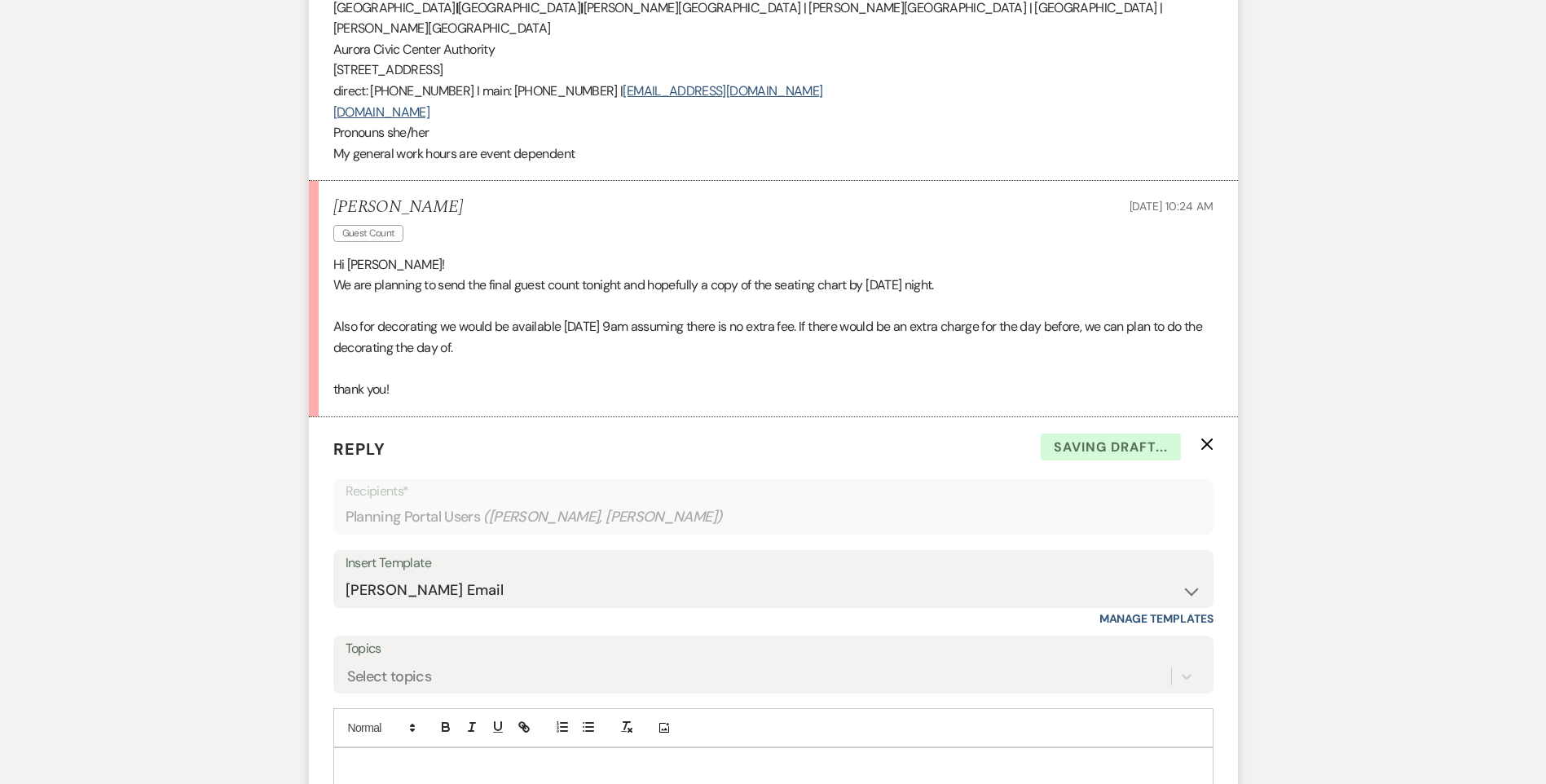 scroll, scrollTop: 884, scrollLeft: 0, axis: vertical 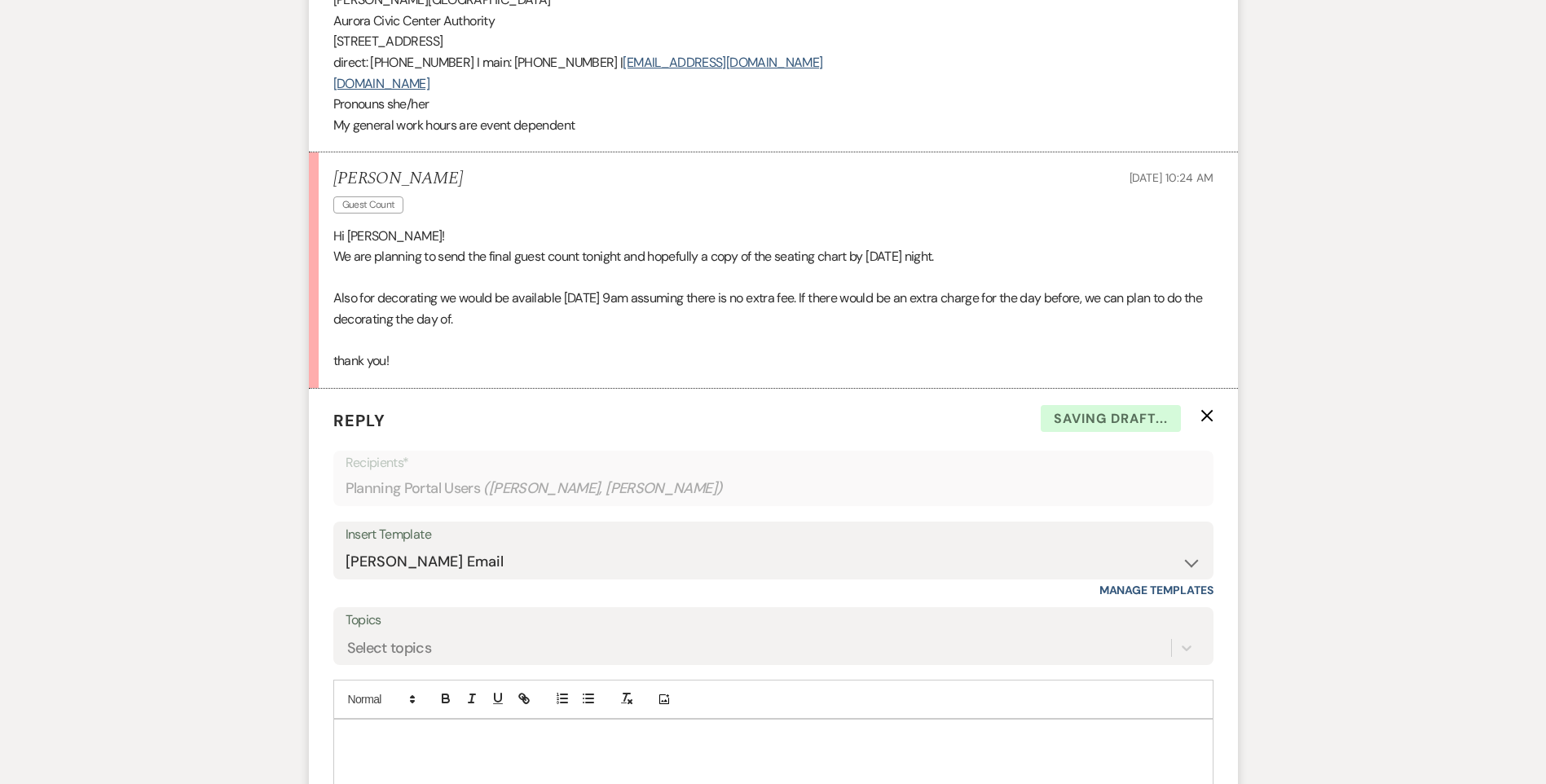 type 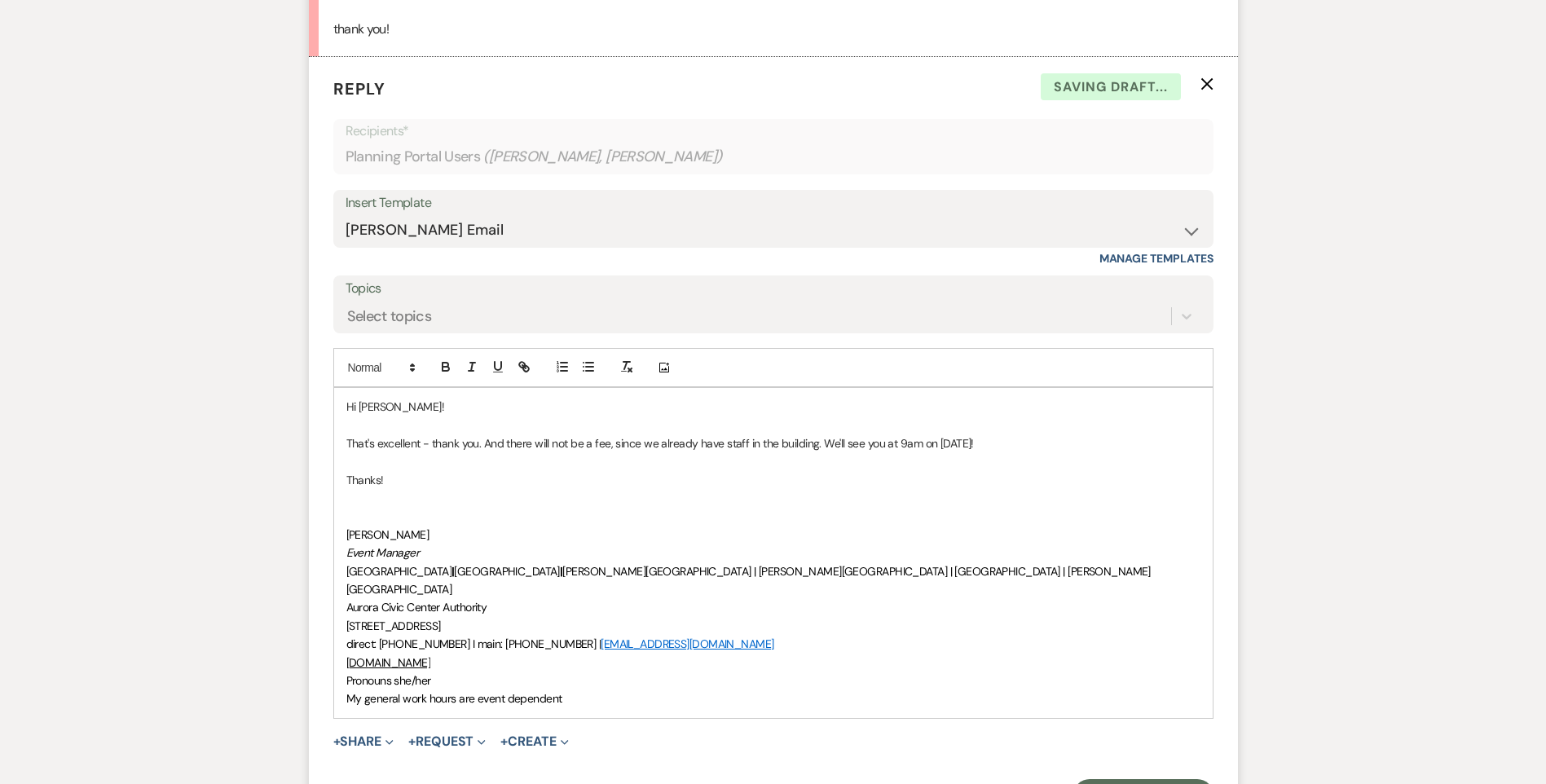 scroll, scrollTop: 1225, scrollLeft: 0, axis: vertical 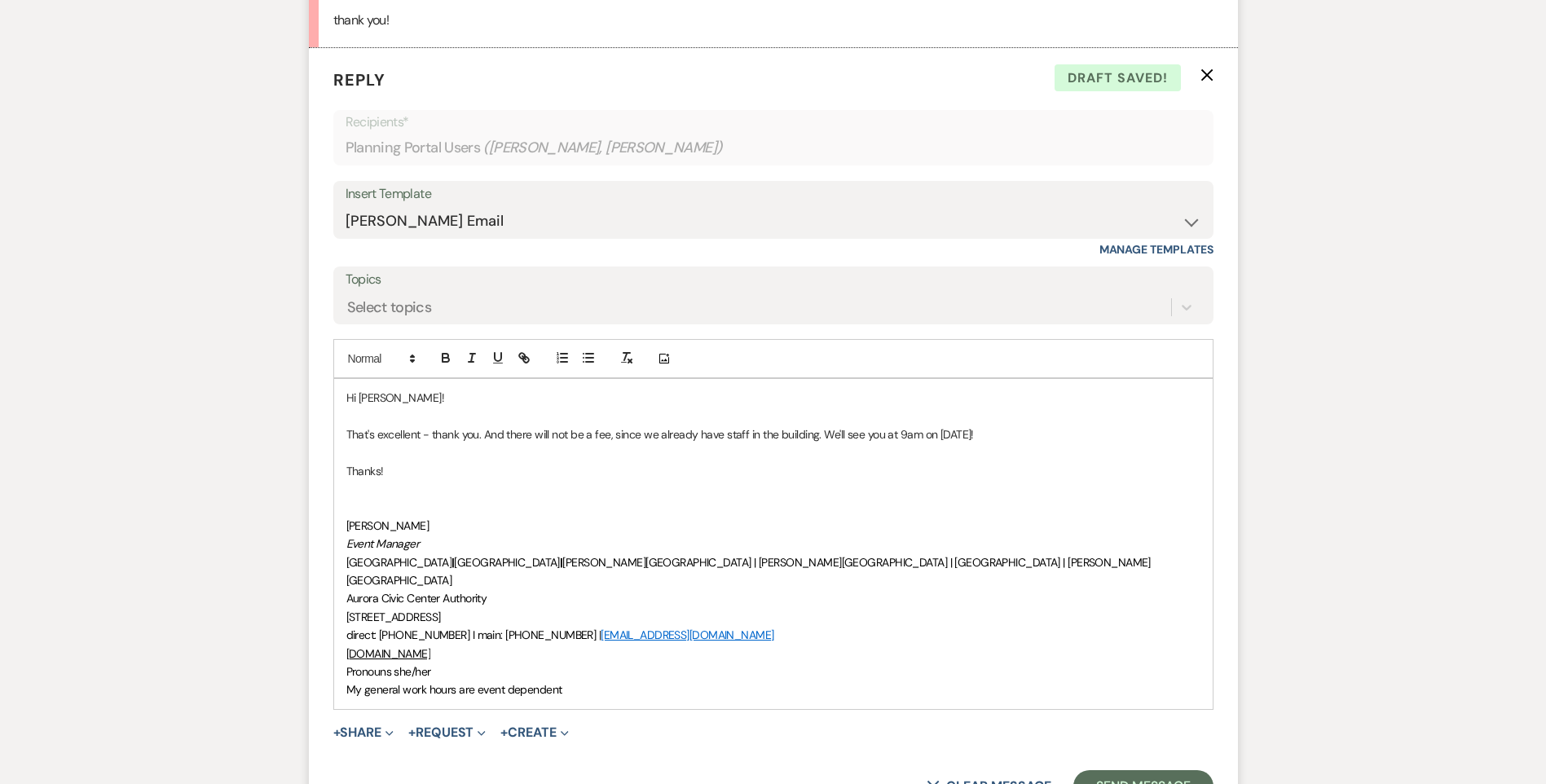 click on "That's excellent - thank you. And there will not be a fee, since we already have staff in the building. We'll see you at 9am on [DATE]!" at bounding box center [773, 434] 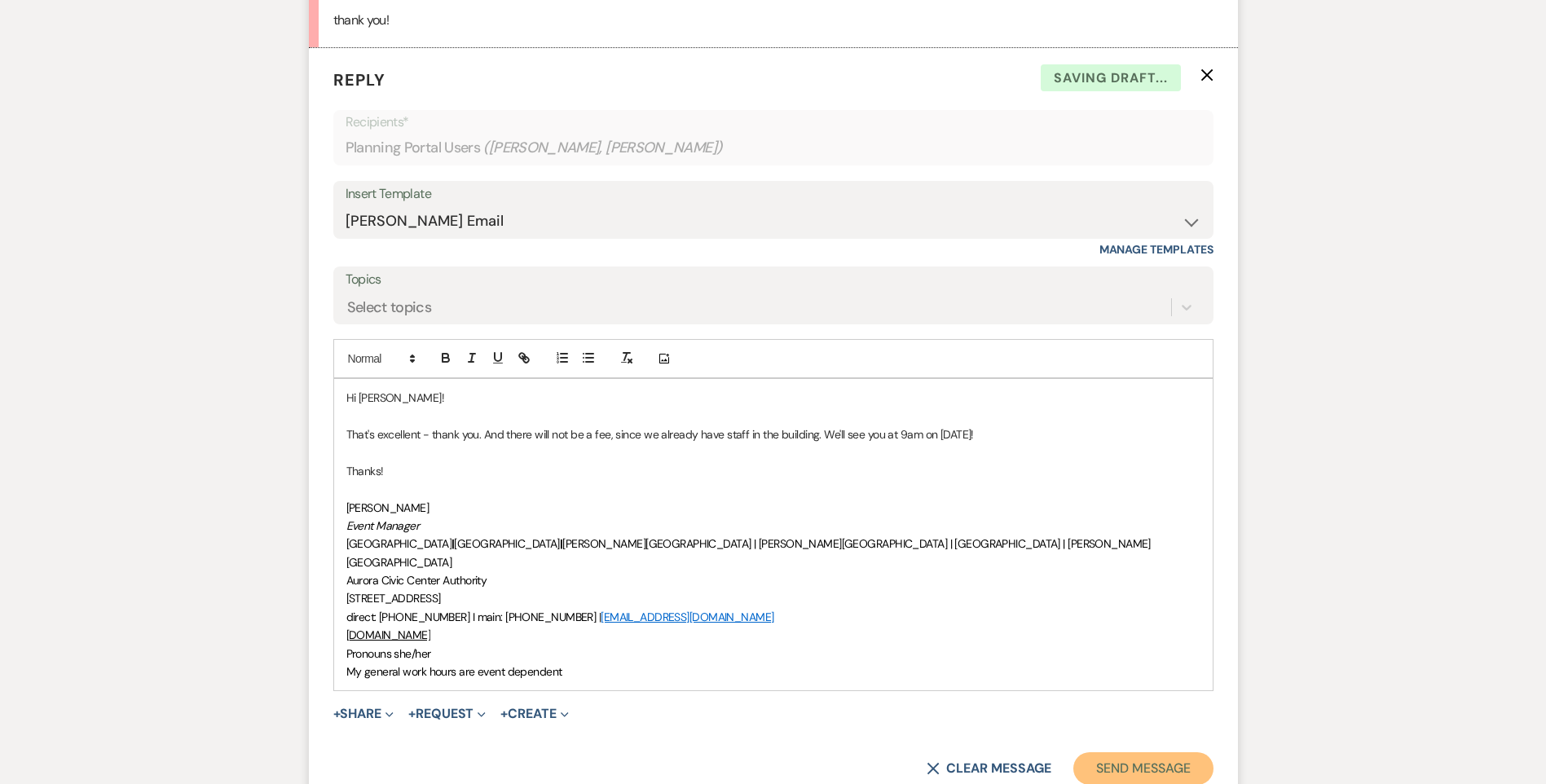 click on "Send Message" at bounding box center (1143, 769) 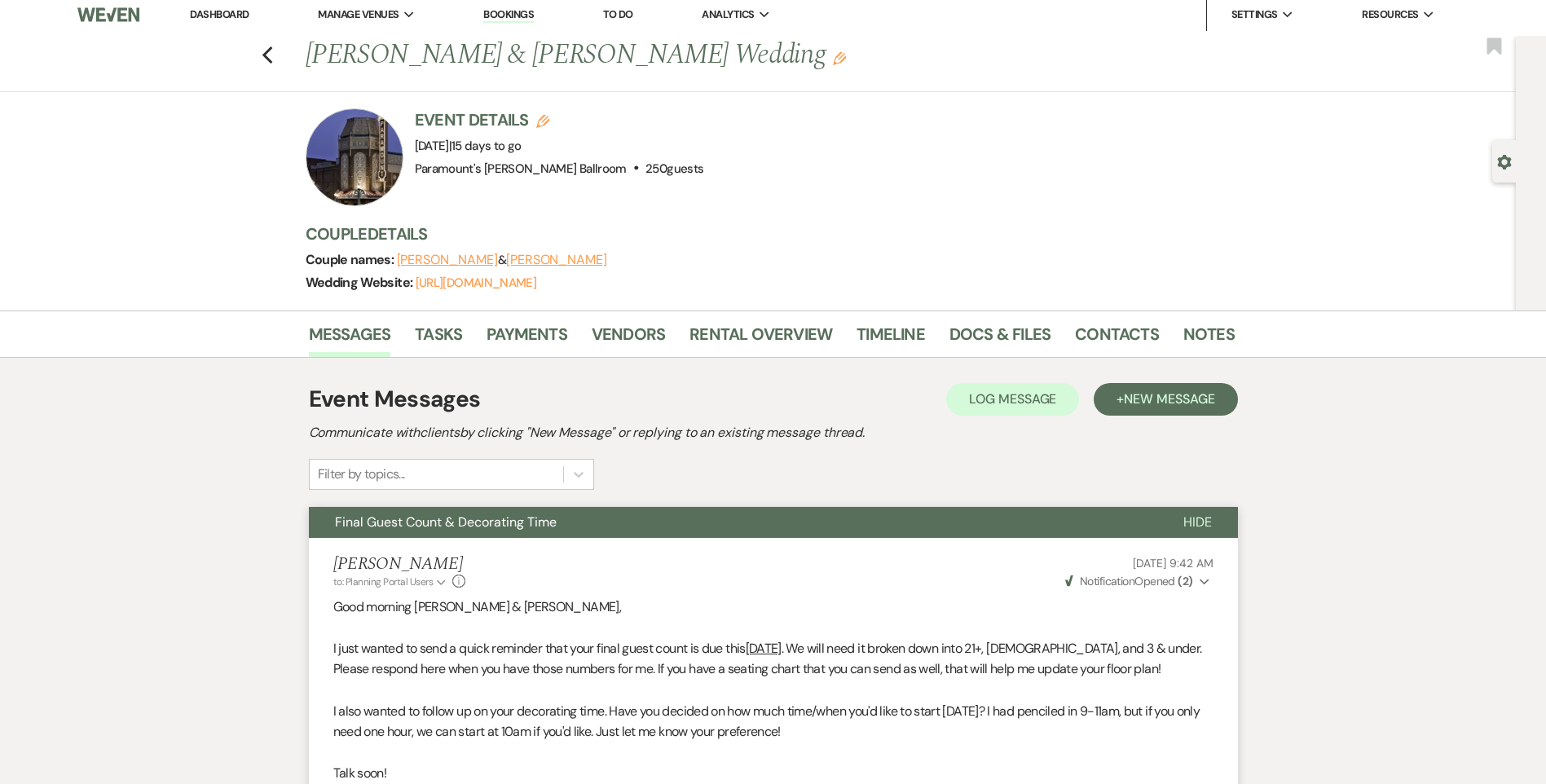 scroll, scrollTop: 0, scrollLeft: 0, axis: both 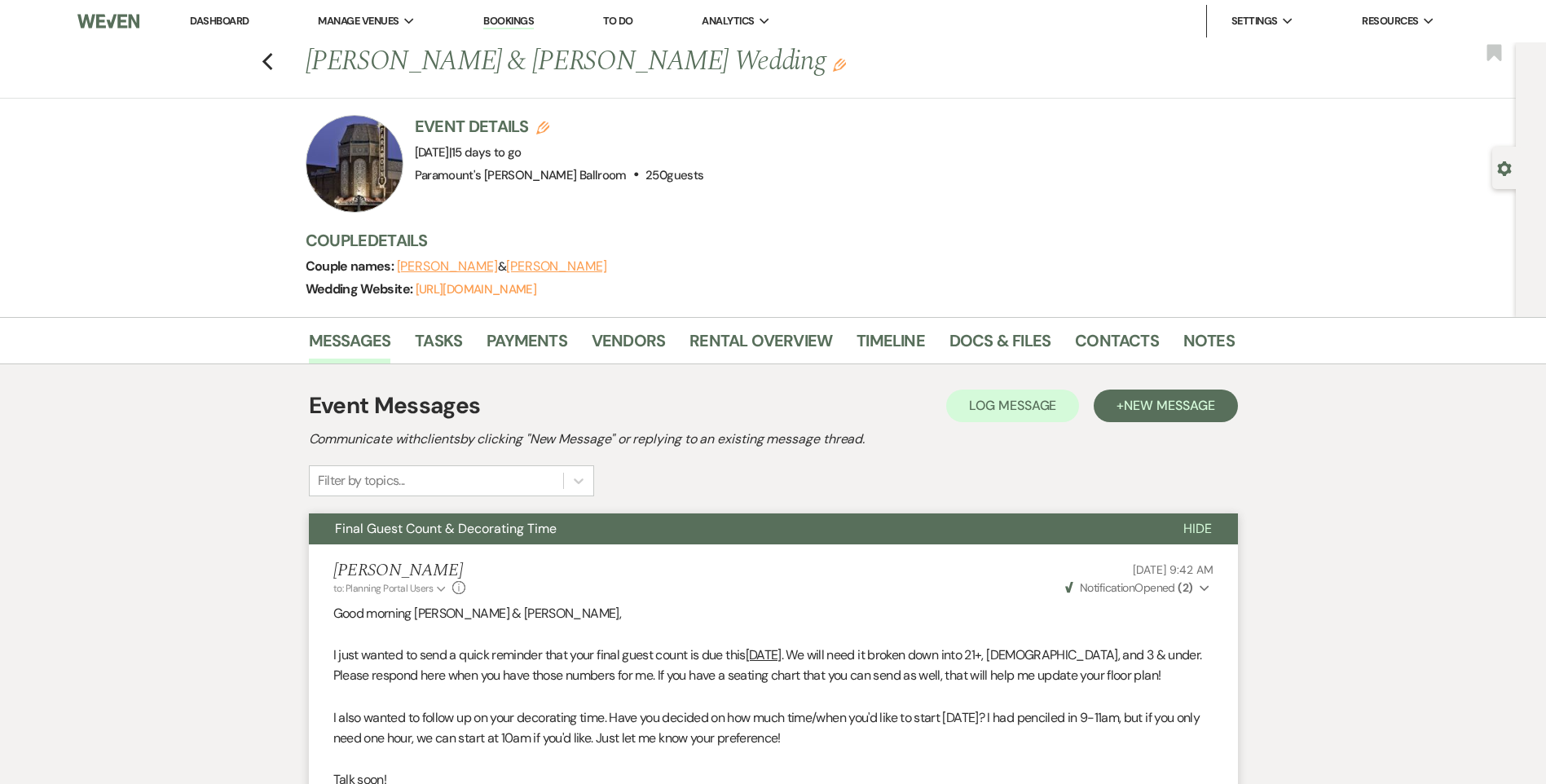 click on "Previous [PERSON_NAME] & [PERSON_NAME] Wedding Edit Bookmark" at bounding box center (754, 70) 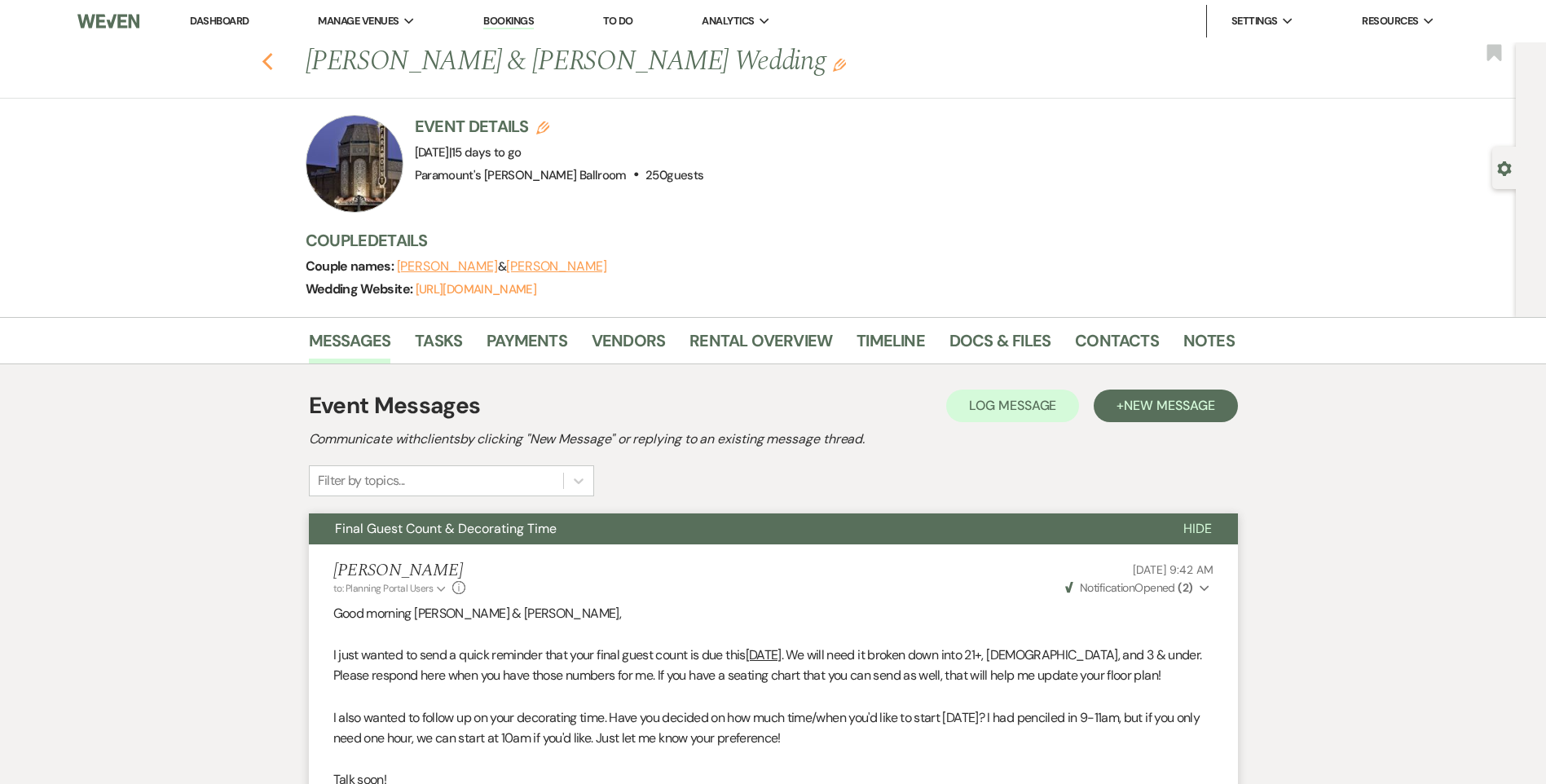click on "Previous" 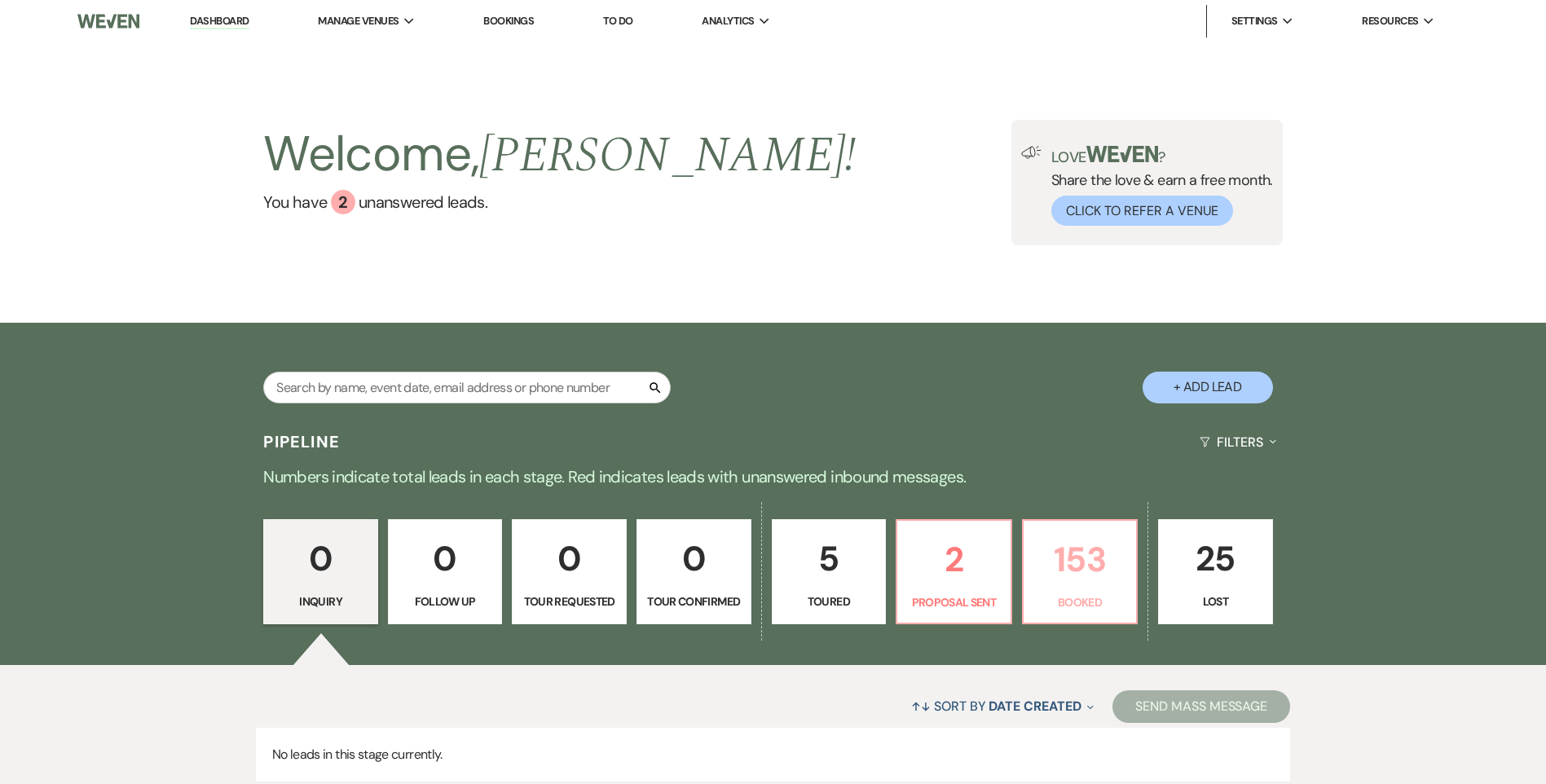 click on "153 Booked" at bounding box center (1080, 572) 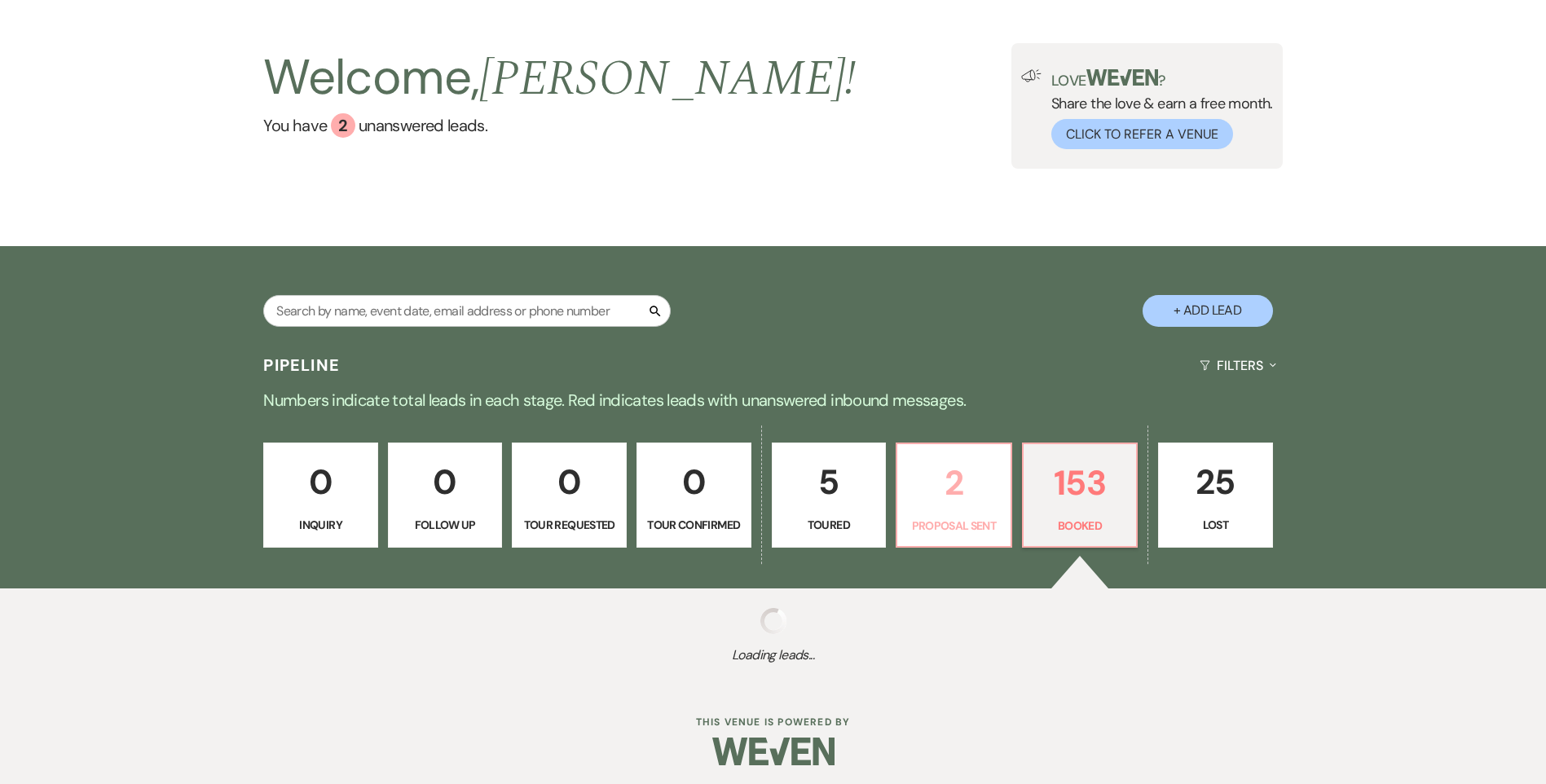 scroll, scrollTop: 82, scrollLeft: 0, axis: vertical 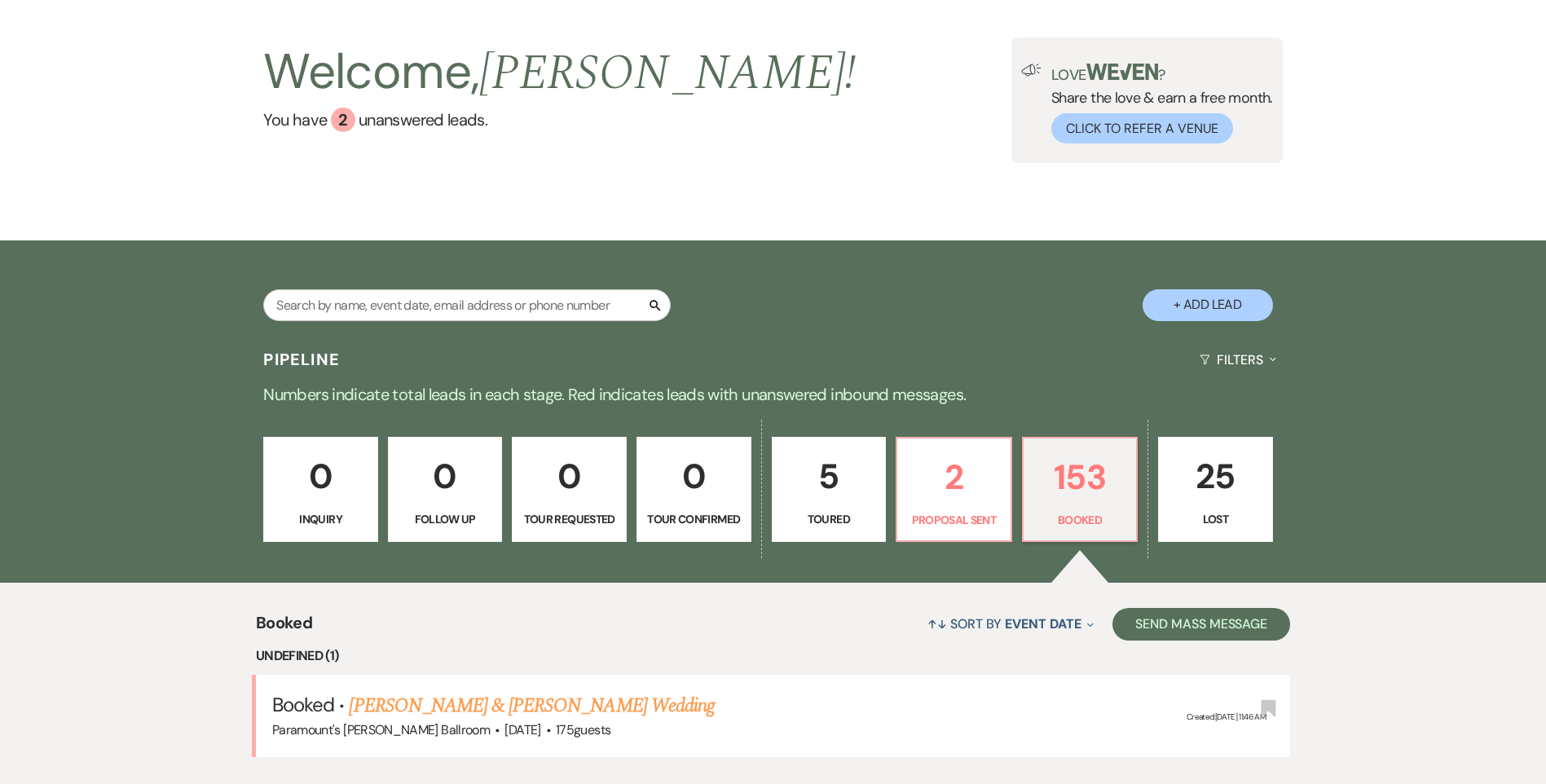 click on "Numbers indicate total leads in each stage. Red indicates leads with unanswered inbound messages." at bounding box center [773, 394] 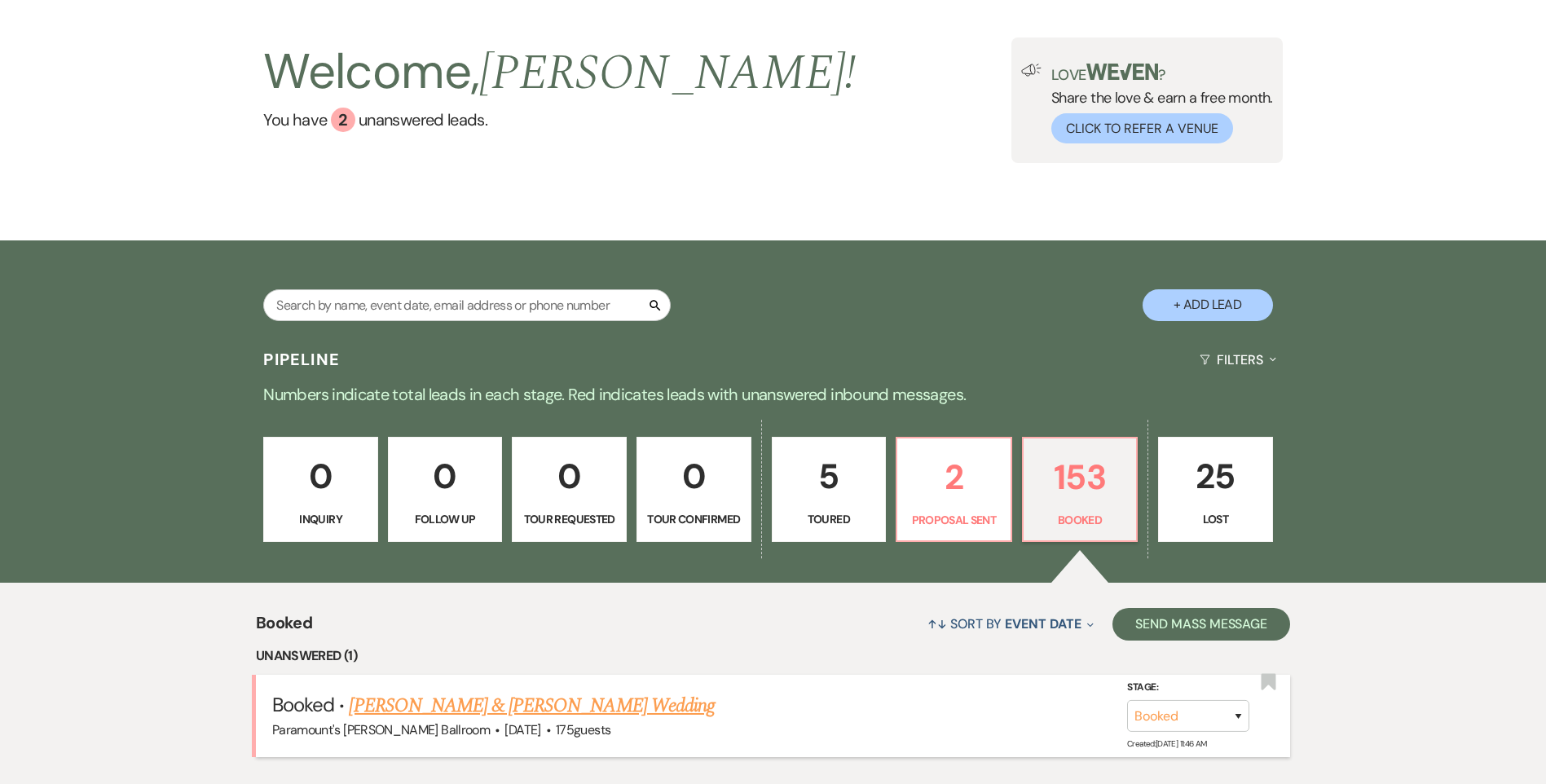 click on "[PERSON_NAME] & [PERSON_NAME] Wedding" at bounding box center (531, 706) 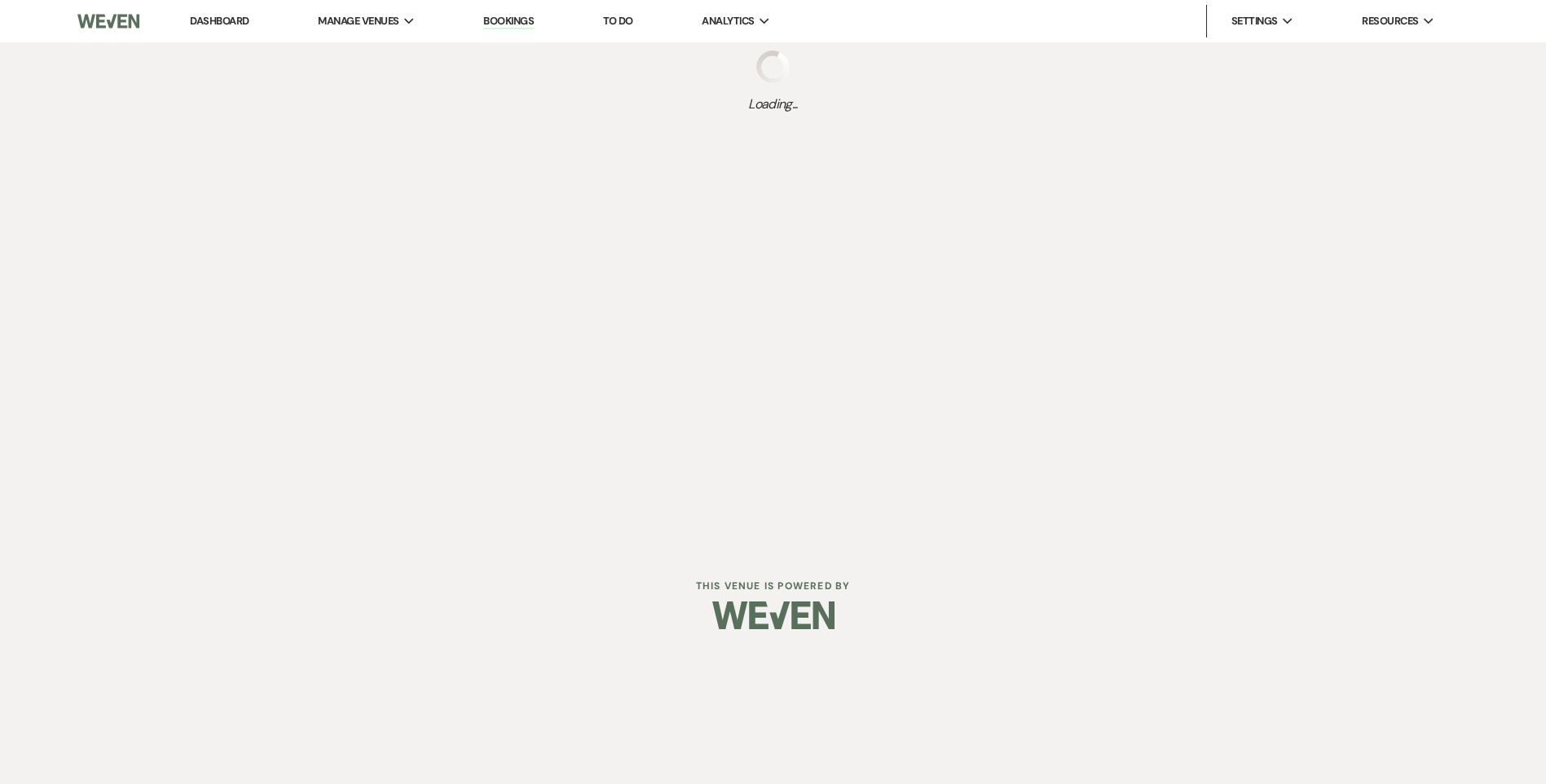 scroll, scrollTop: 0, scrollLeft: 0, axis: both 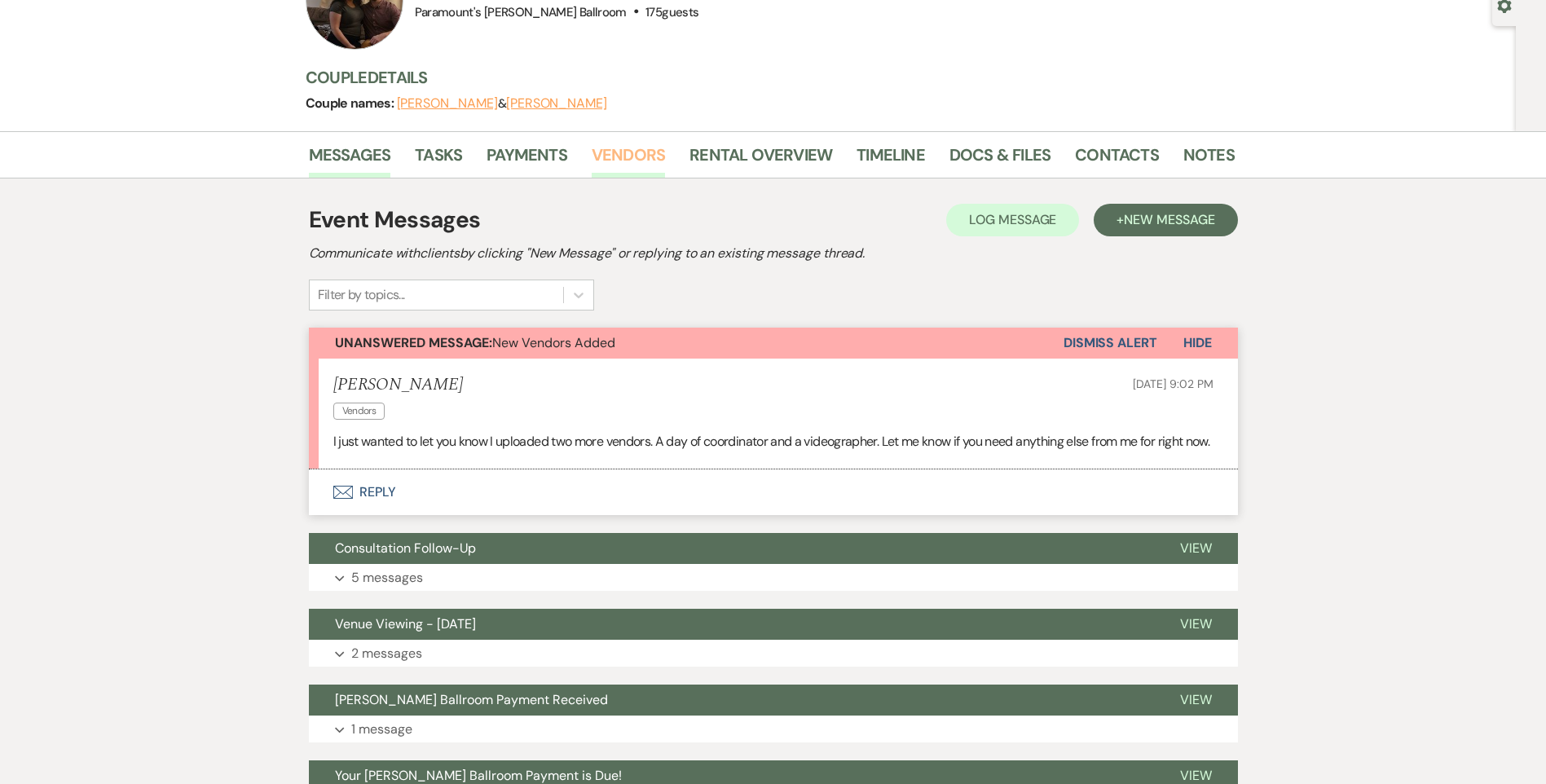 click on "Vendors" at bounding box center [628, 160] 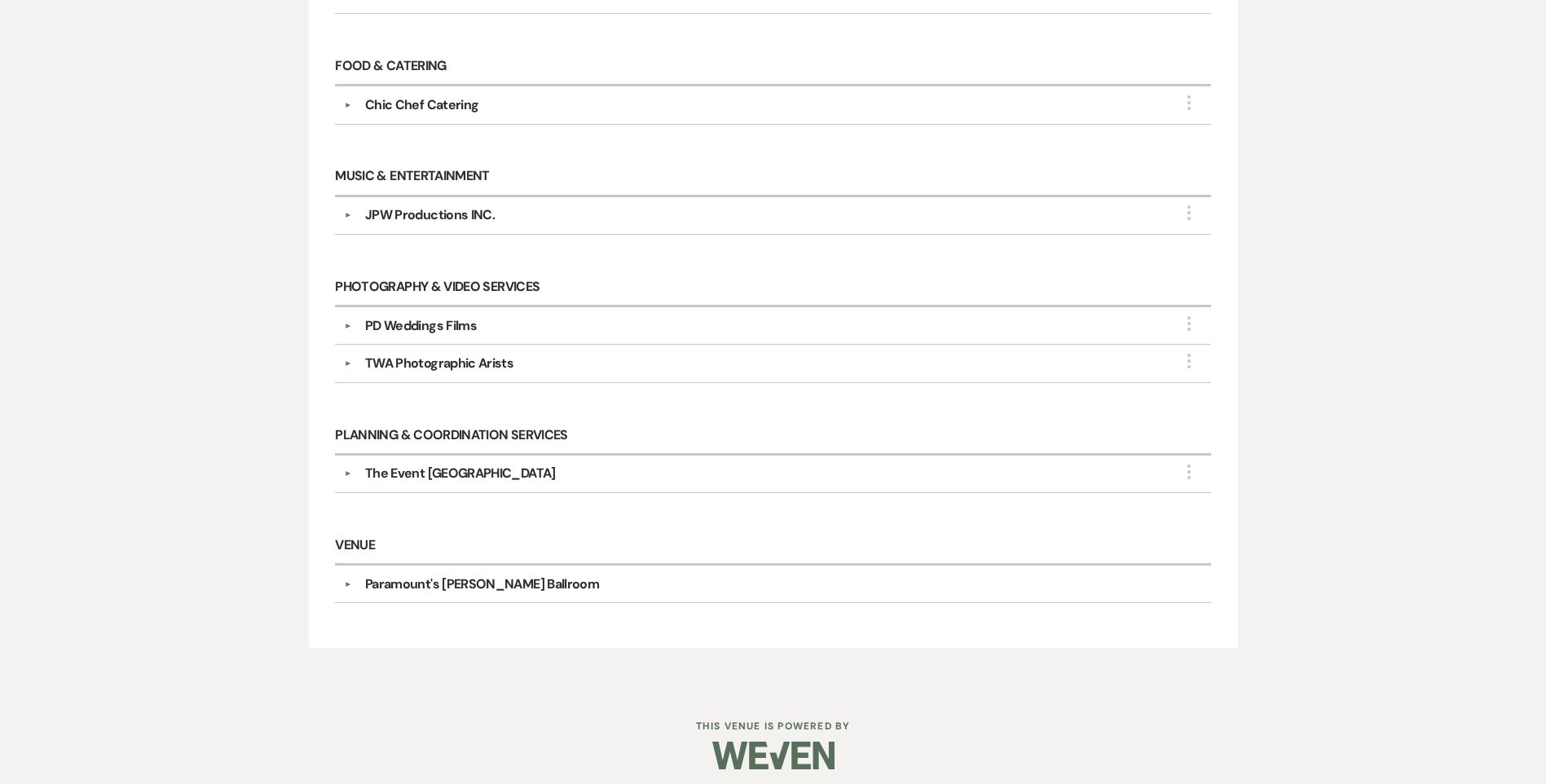 scroll, scrollTop: 535, scrollLeft: 0, axis: vertical 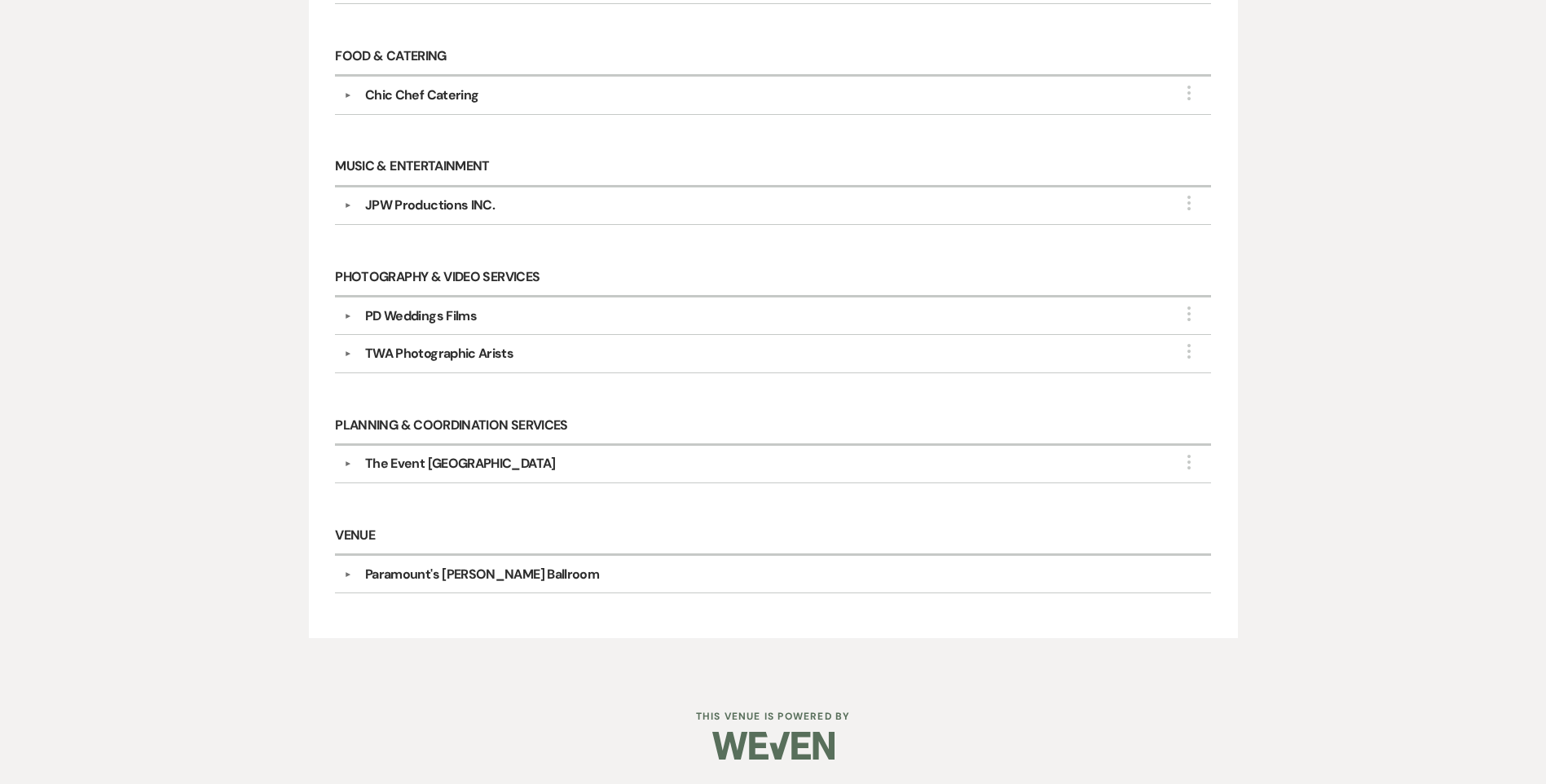 click on "PD Weddings Films" at bounding box center (421, 316) 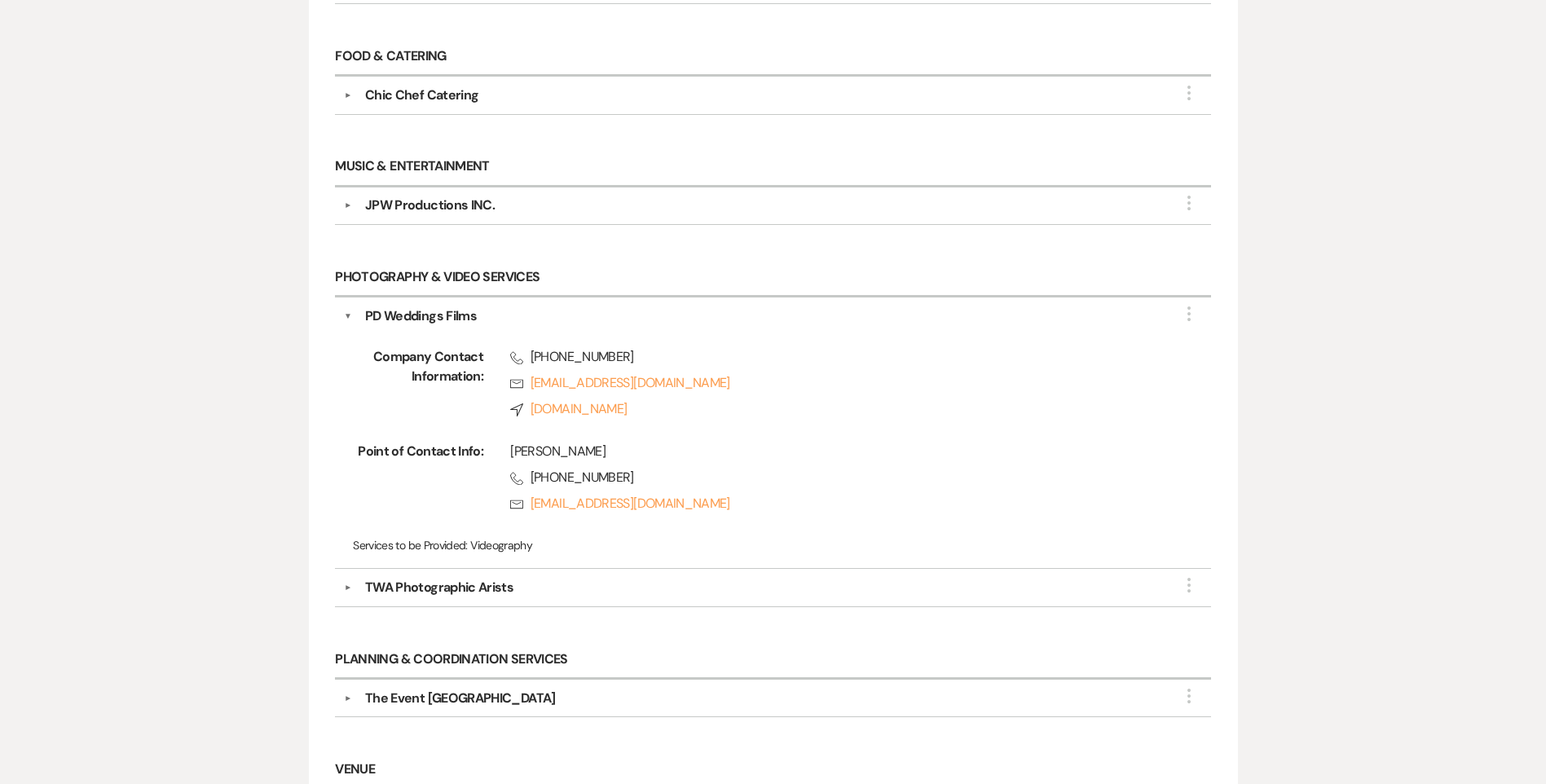 click on "TWA Photographic Arists" at bounding box center (439, 588) 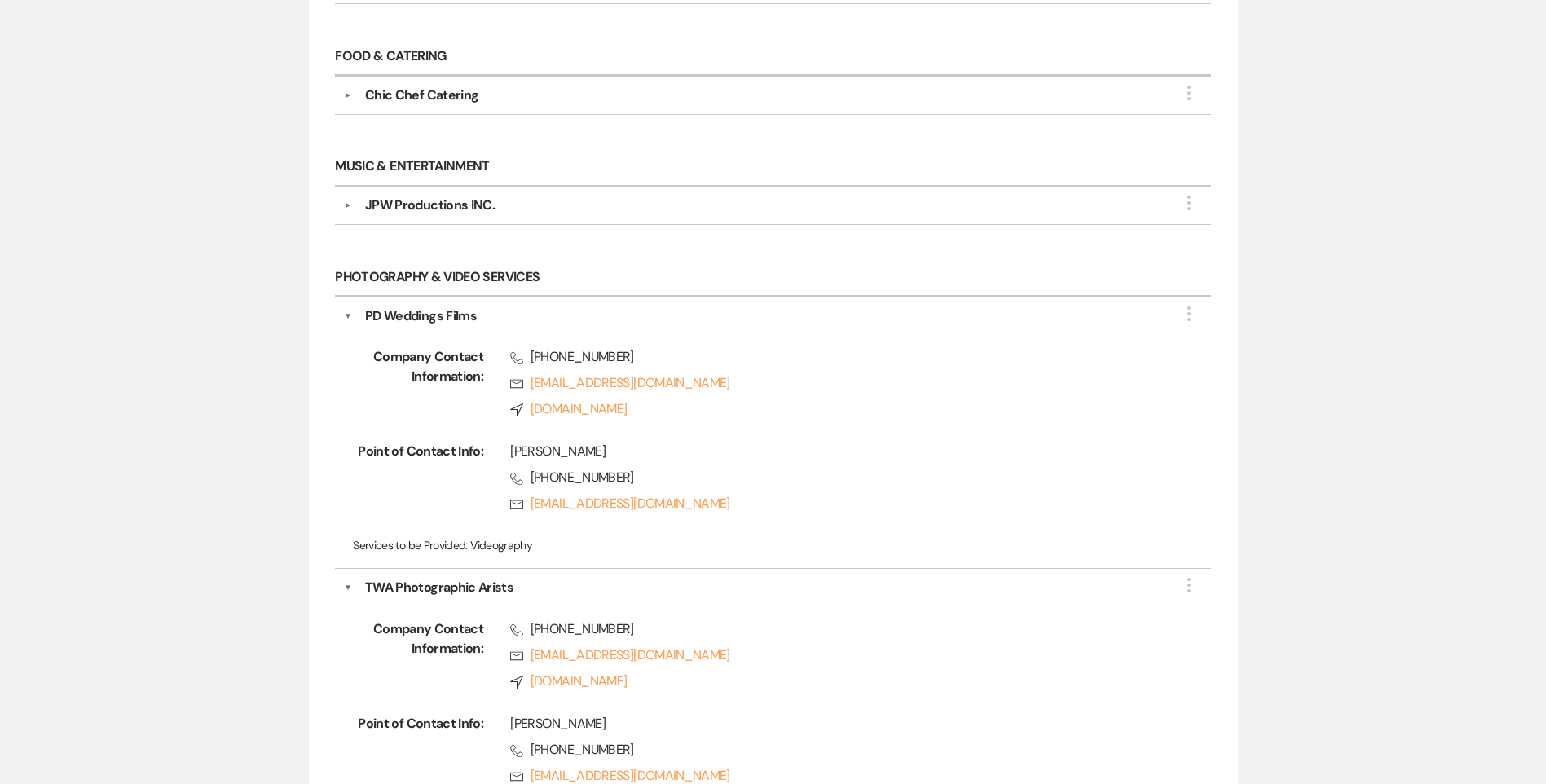 scroll, scrollTop: 861, scrollLeft: 0, axis: vertical 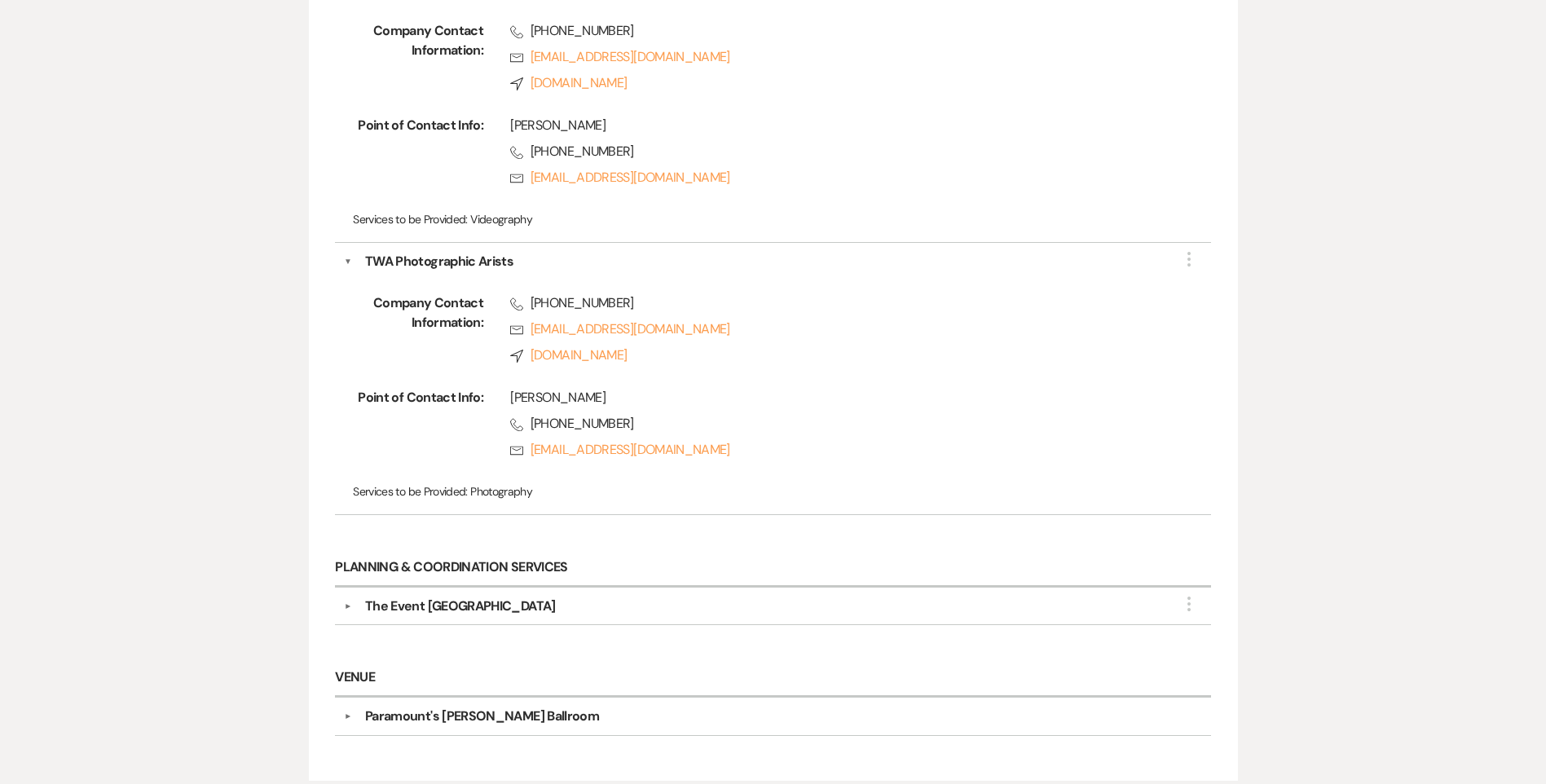 click on "The Event [GEOGRAPHIC_DATA]" at bounding box center [460, 606] 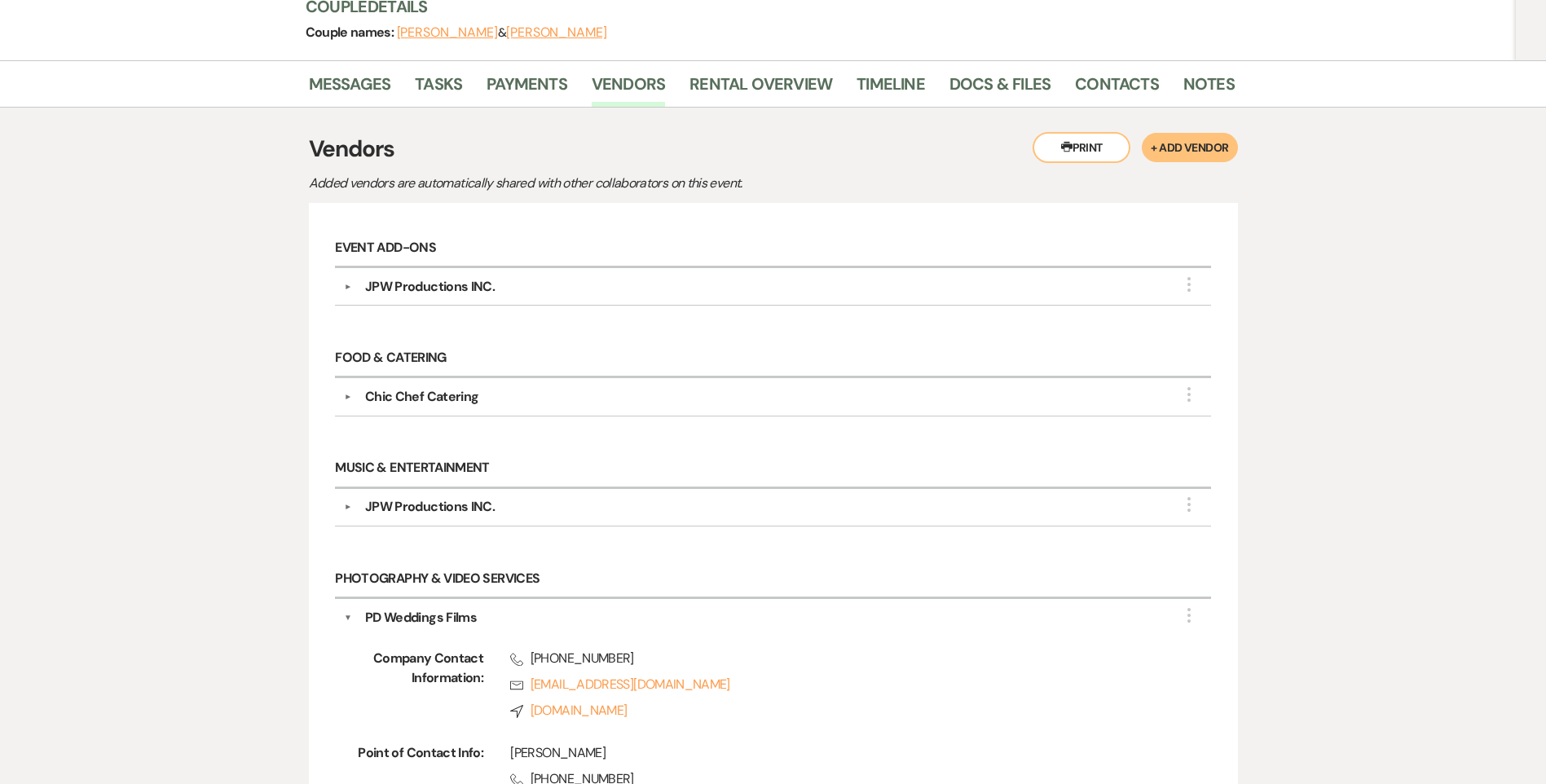 scroll, scrollTop: 0, scrollLeft: 0, axis: both 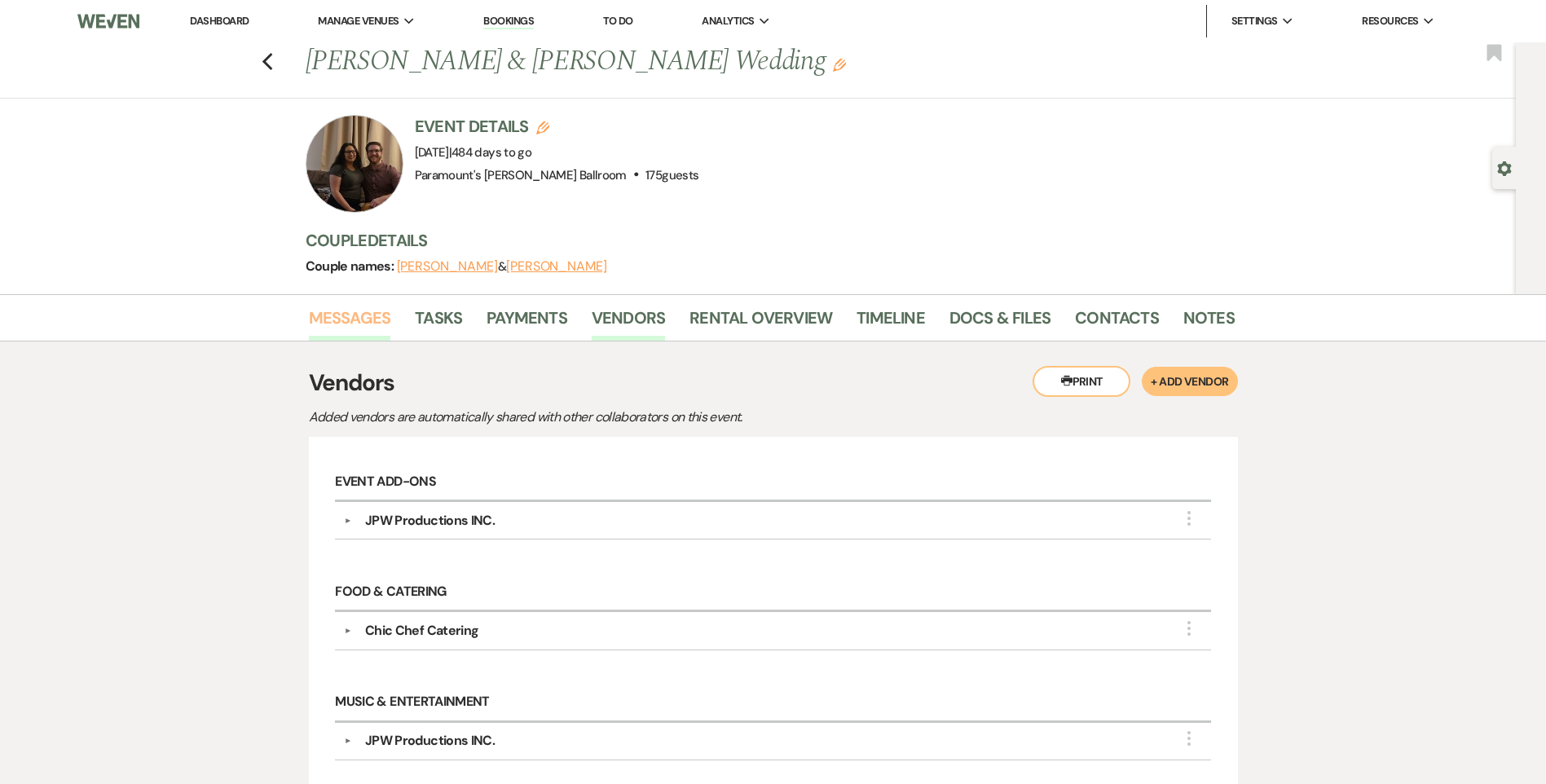 click on "Messages" at bounding box center [350, 323] 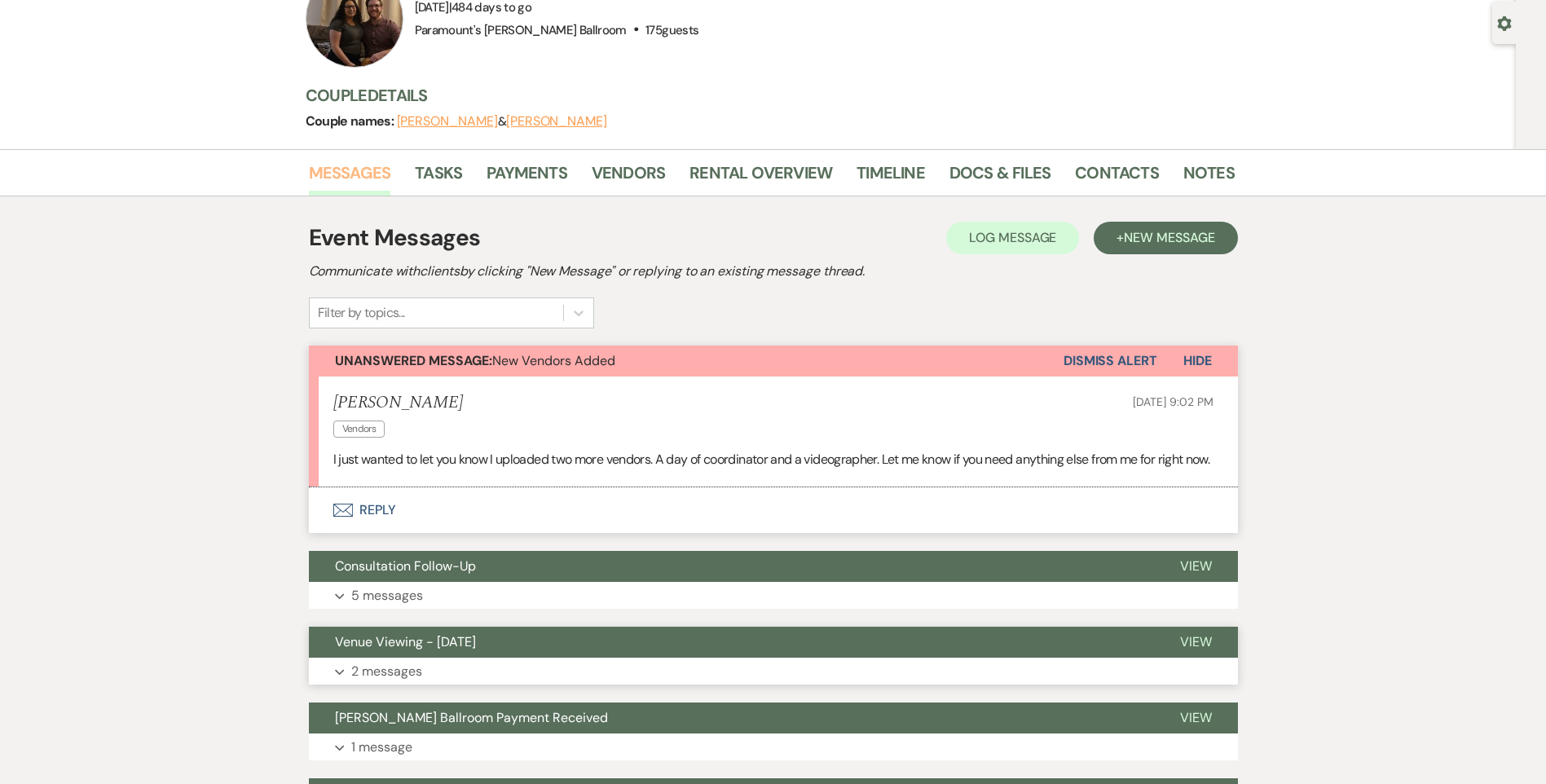 scroll, scrollTop: 163, scrollLeft: 0, axis: vertical 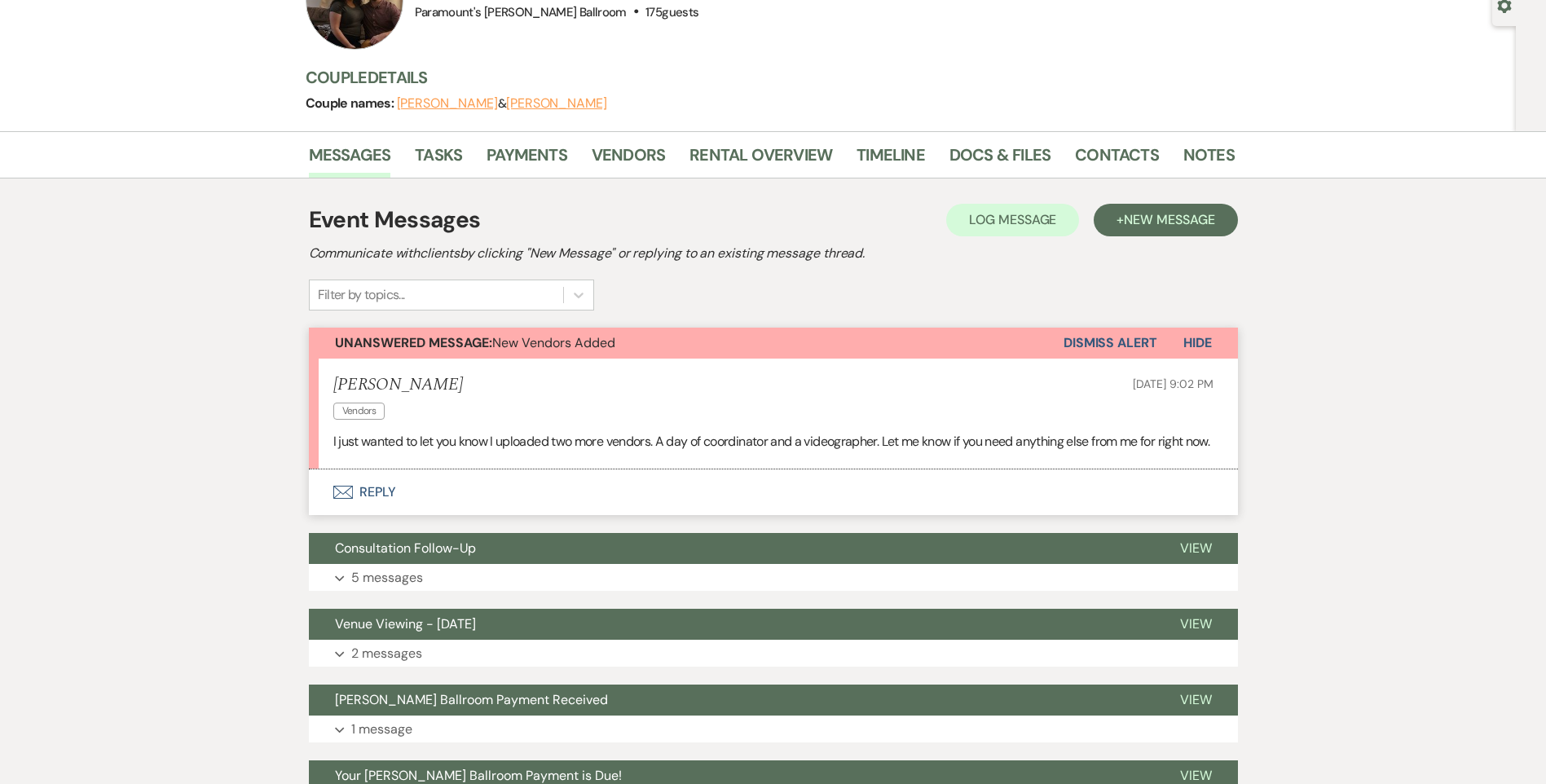 click on "Envelope Reply" at bounding box center [773, 492] 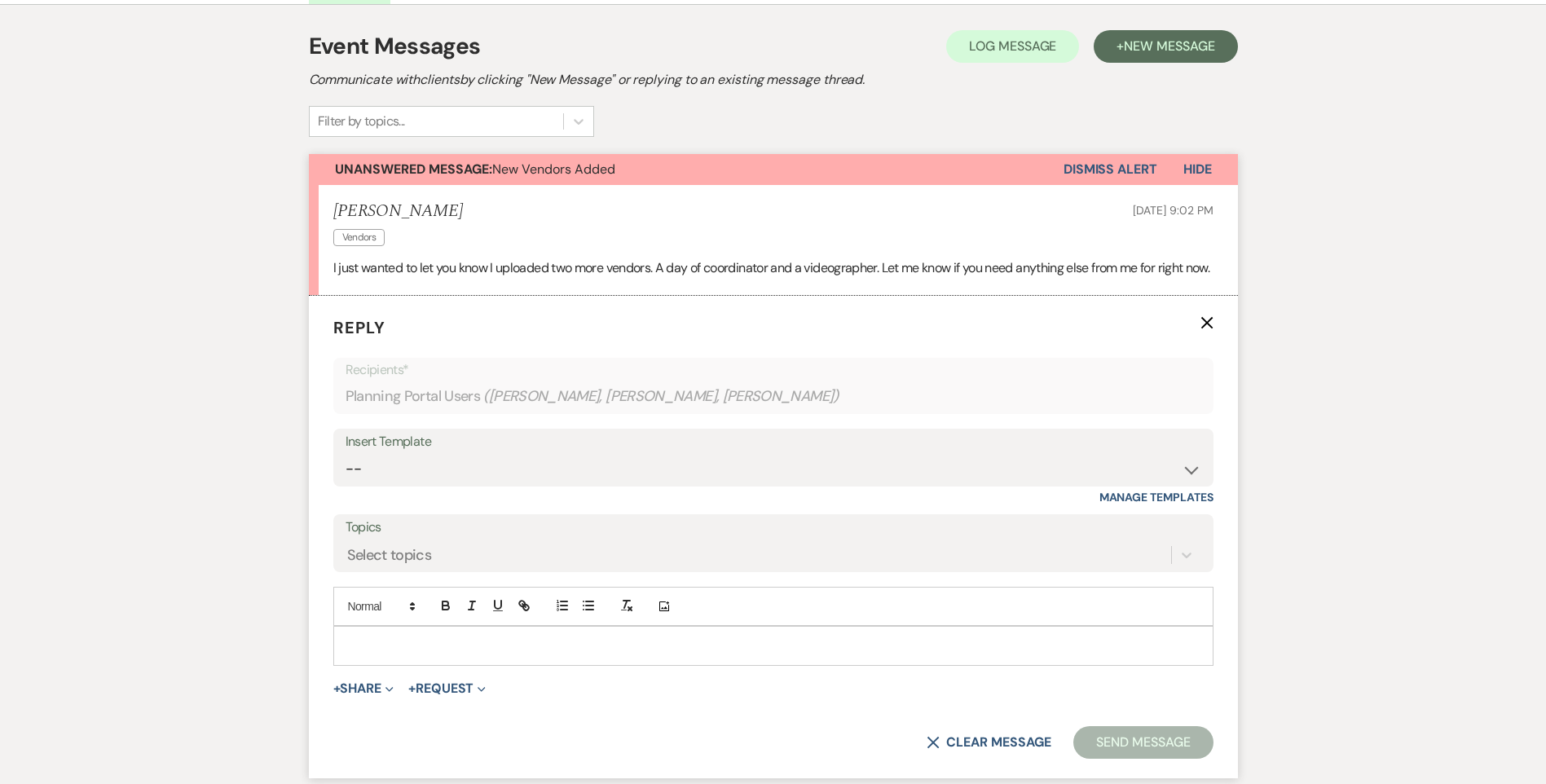 scroll, scrollTop: 407, scrollLeft: 0, axis: vertical 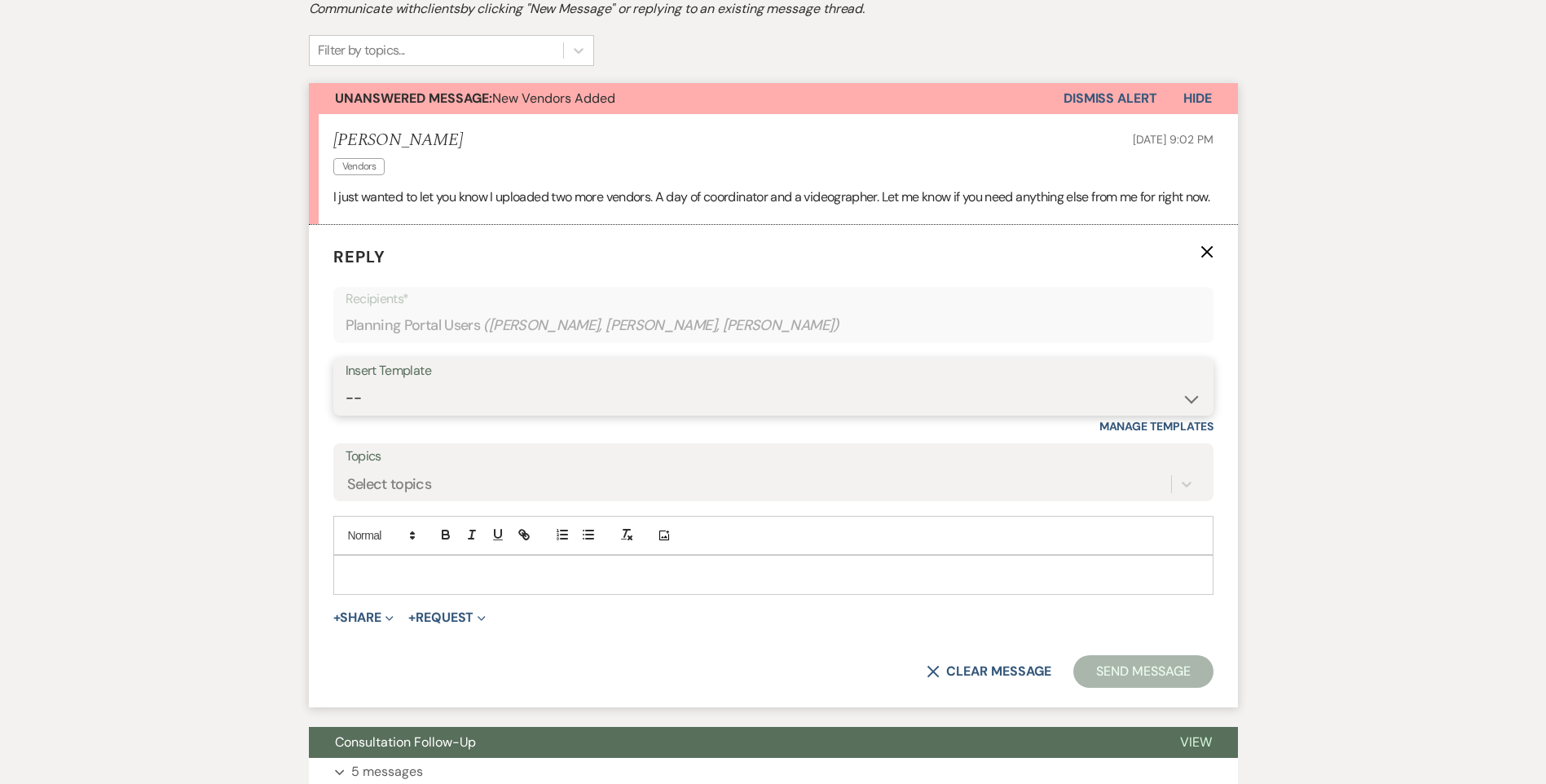 click on "-- Weven Planning Portal Introduction (Booked Events) 6 Month Consultation 9 Month Consultation 1 Year Consultation Contract Questions - Weddings Jordan Email [PERSON_NAME] Email Review Request- 2 days after wedding Photo & Review Request- 1 month after wedding Contract Ready Payment Received  Payment Received - Final Payment  Payment Due Payment Past Due Ceremony Rehearsal Confirmation 3 More Weeks Contract Questions - Private Events [PERSON_NAME] Email Estimate of Expenses [PERSON_NAME] Email Scheduling Rehearsal & Final Consultation Decorating Assistant Contract Questions -Questions Answered and Returned [PERSON_NAME] Email 120 Days Out Notification Countersigned Contract [PERSON_NAME] Email [PERSON_NAME] Ballroom Welcome Packet" at bounding box center [773, 398] 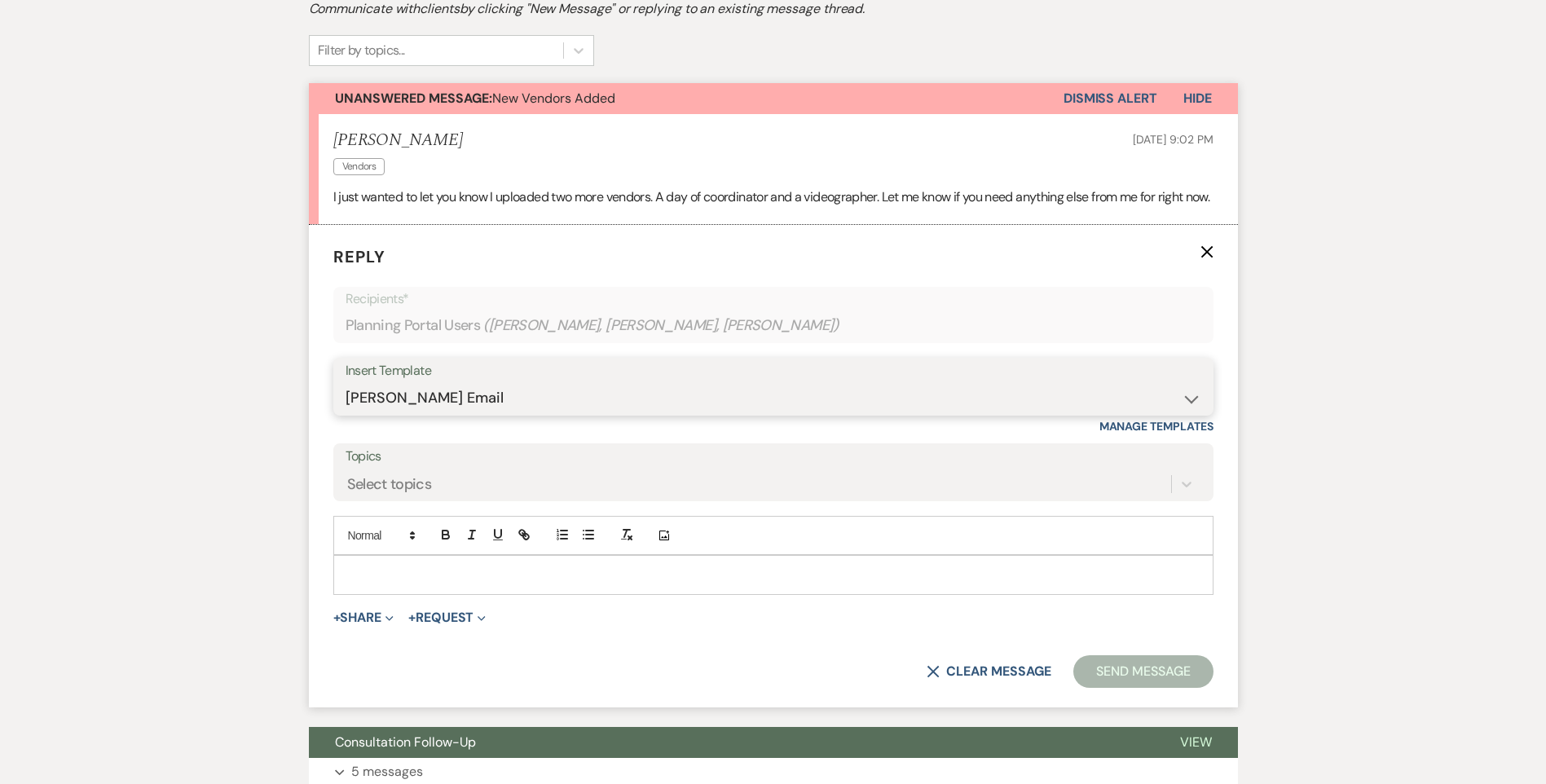 click on "-- Weven Planning Portal Introduction (Booked Events) 6 Month Consultation 9 Month Consultation 1 Year Consultation Contract Questions - Weddings Jordan Email [PERSON_NAME] Email Review Request- 2 days after wedding Photo & Review Request- 1 month after wedding Contract Ready Payment Received  Payment Received - Final Payment  Payment Due Payment Past Due Ceremony Rehearsal Confirmation 3 More Weeks Contract Questions - Private Events [PERSON_NAME] Email Estimate of Expenses [PERSON_NAME] Email Scheduling Rehearsal & Final Consultation Decorating Assistant Contract Questions -Questions Answered and Returned [PERSON_NAME] Email 120 Days Out Notification Countersigned Contract [PERSON_NAME] Email [PERSON_NAME] Ballroom Welcome Packet" at bounding box center [773, 398] 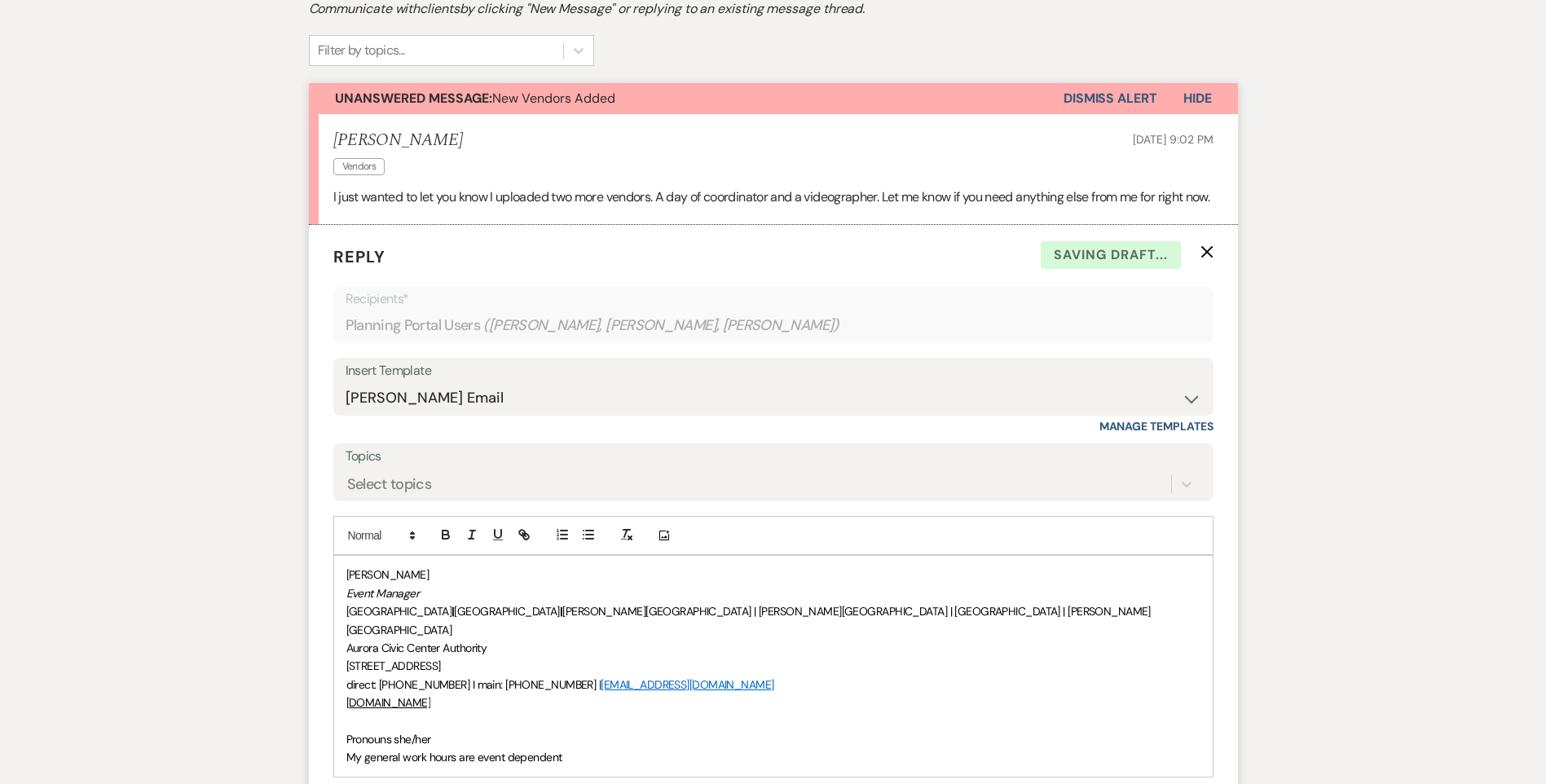 click on "Pronouns she/her" at bounding box center [389, 739] 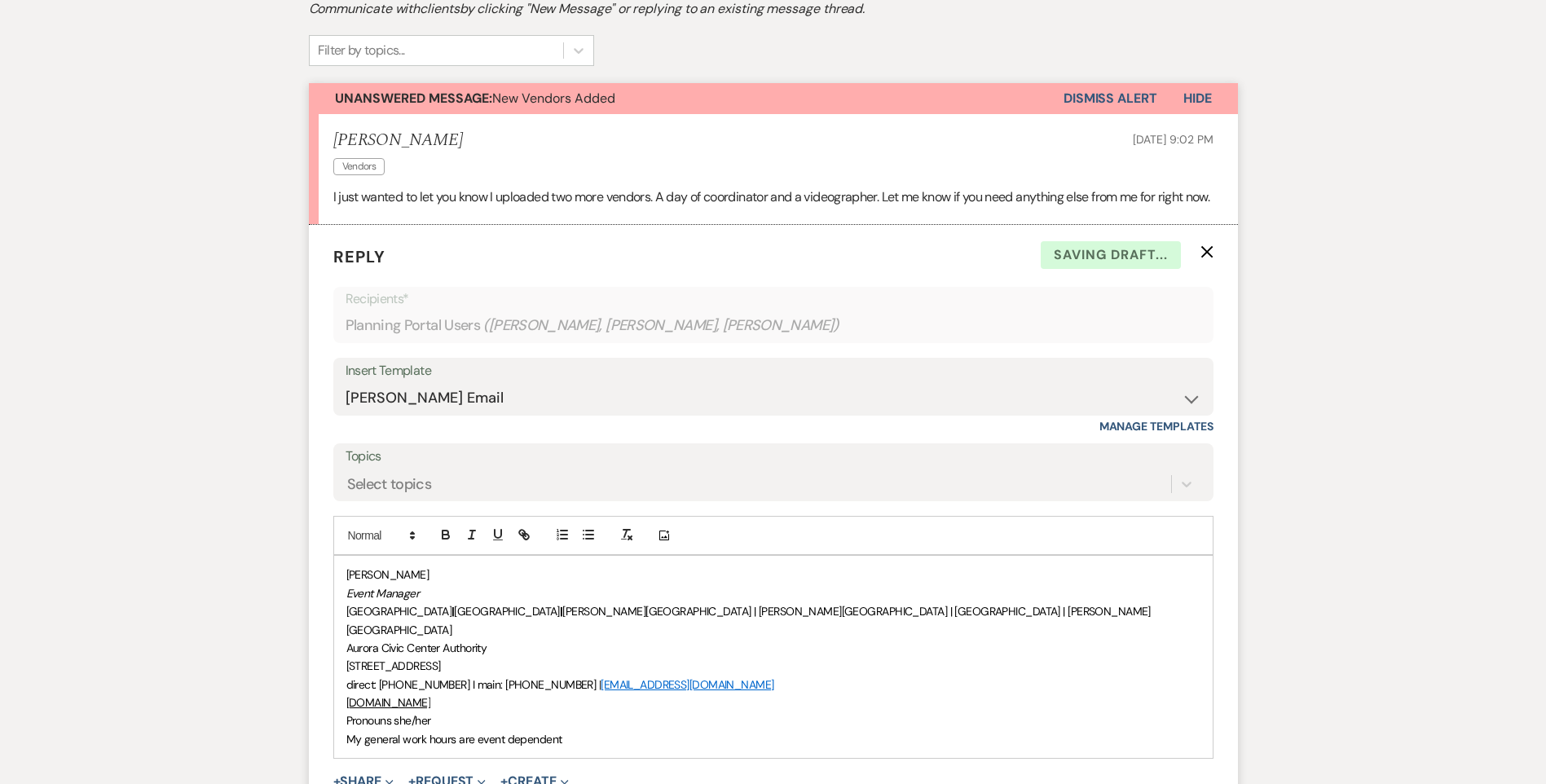 click on "[PERSON_NAME] Event Manager [GEOGRAPHIC_DATA]  |  [GEOGRAPHIC_DATA]  |  [PERSON_NAME][GEOGRAPHIC_DATA] | [PERSON_NAME][GEOGRAPHIC_DATA] | [GEOGRAPHIC_DATA] | [PERSON_NAME][GEOGRAPHIC_DATA]  [STREET_ADDRESS]  direct: (630) 809-3971 I main: [PHONE_NUMBER] |  [EMAIL_ADDRESS][DOMAIN_NAME]   [DOMAIN_NAME]    Pronouns she/her My general work hours are event dependent" at bounding box center [773, 657] 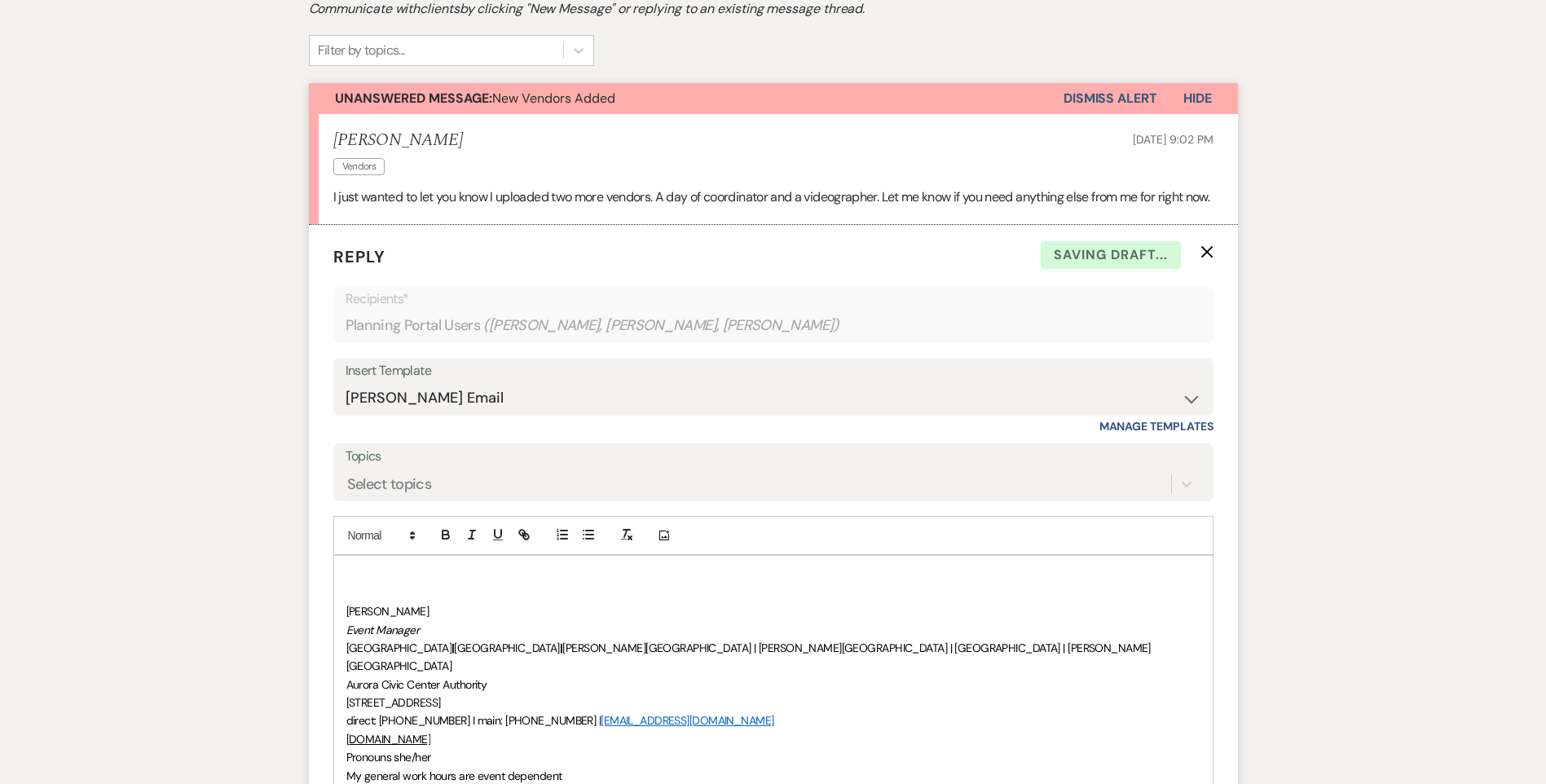 click at bounding box center [773, 575] 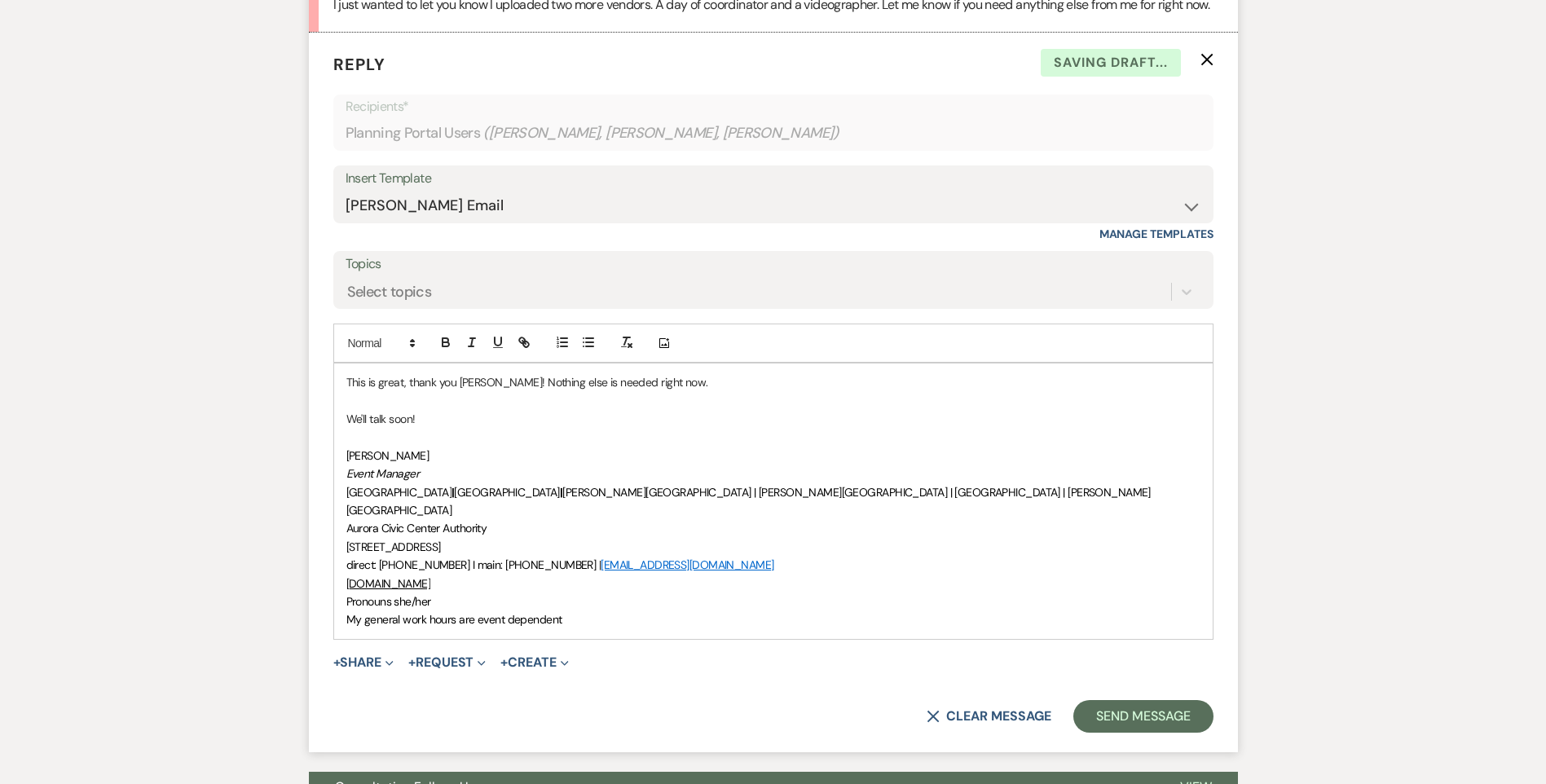 scroll, scrollTop: 652, scrollLeft: 0, axis: vertical 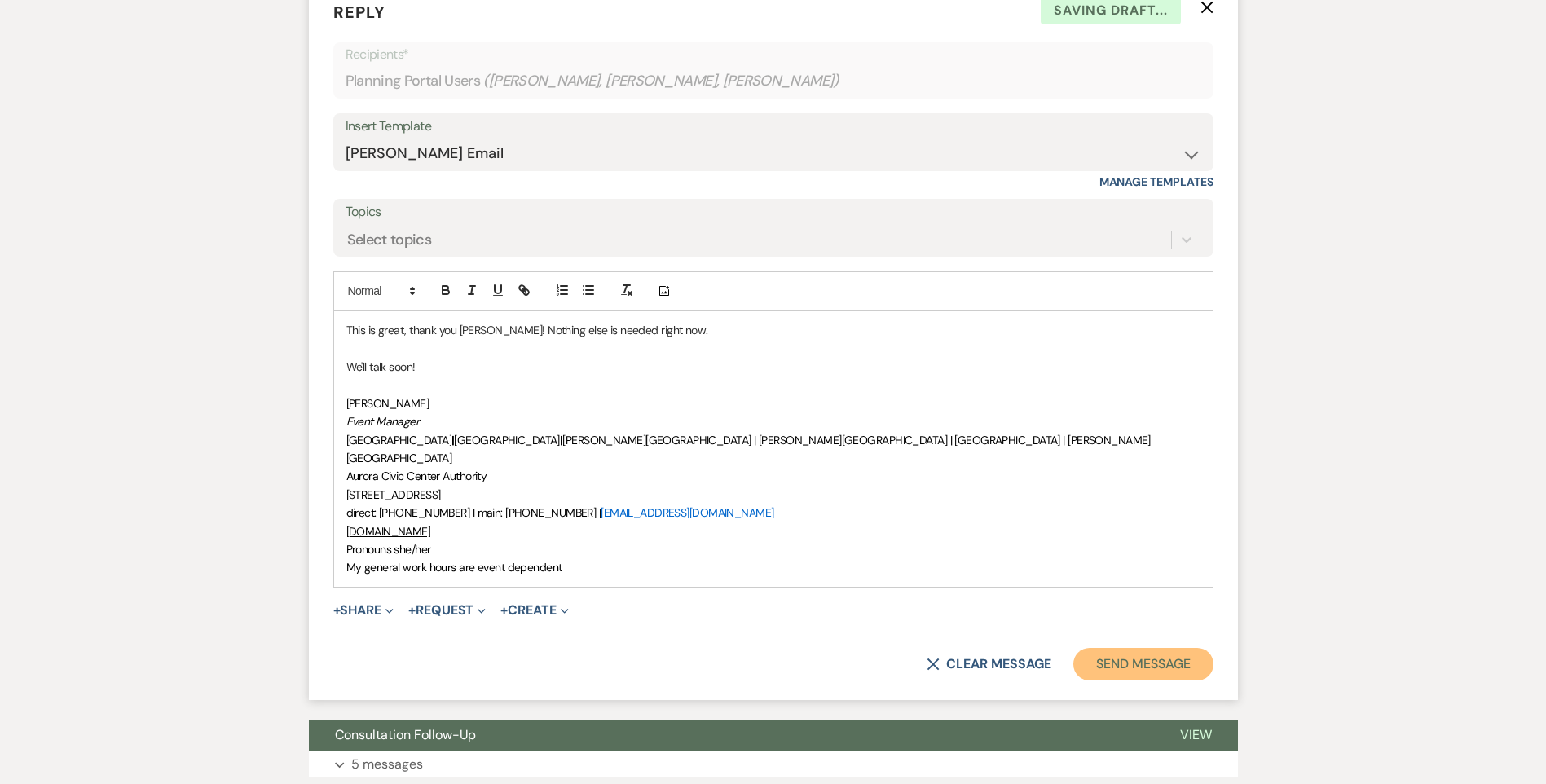 drag, startPoint x: 1145, startPoint y: 668, endPoint x: 1036, endPoint y: 506, distance: 195.2562 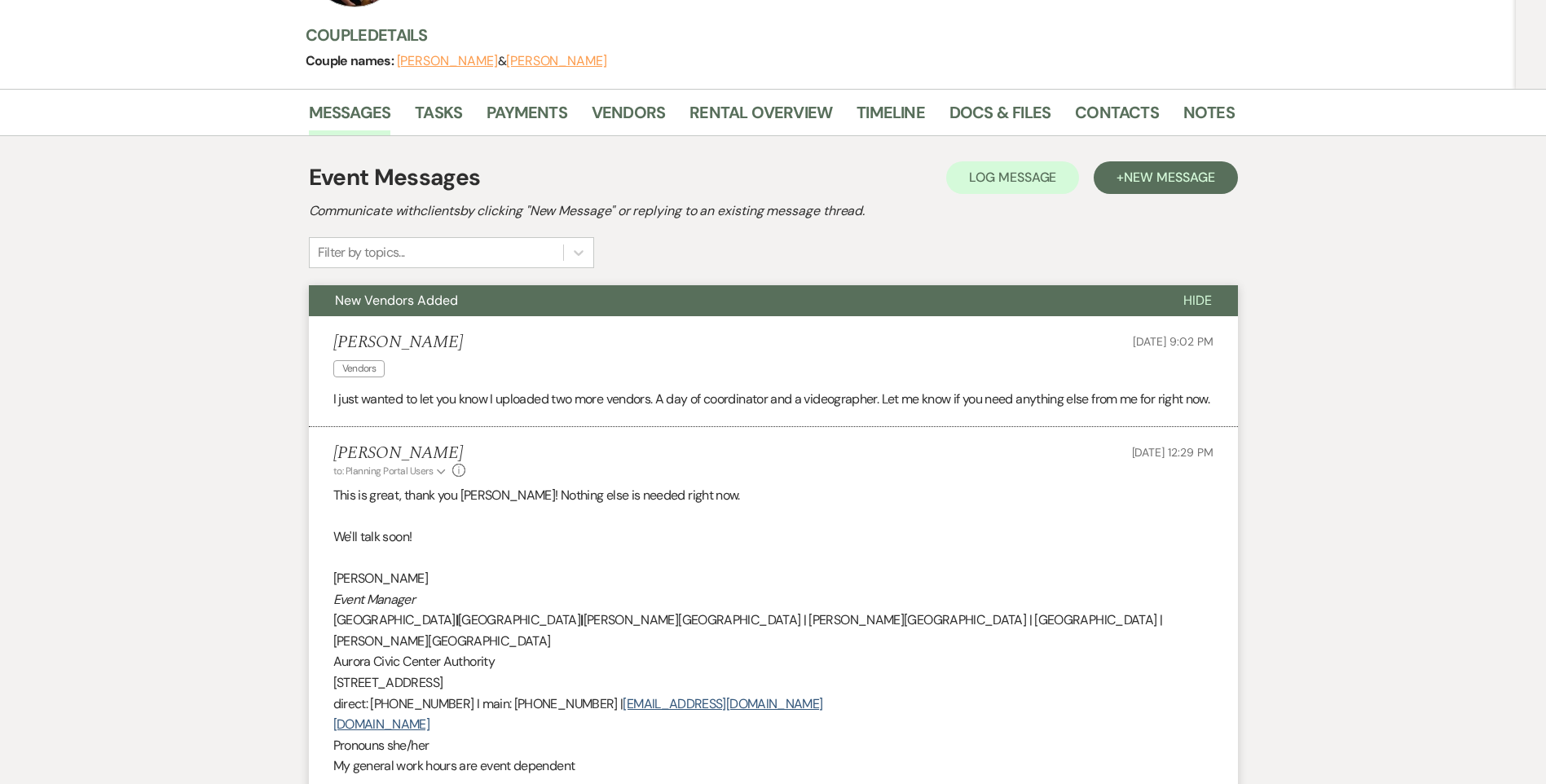 scroll, scrollTop: 0, scrollLeft: 0, axis: both 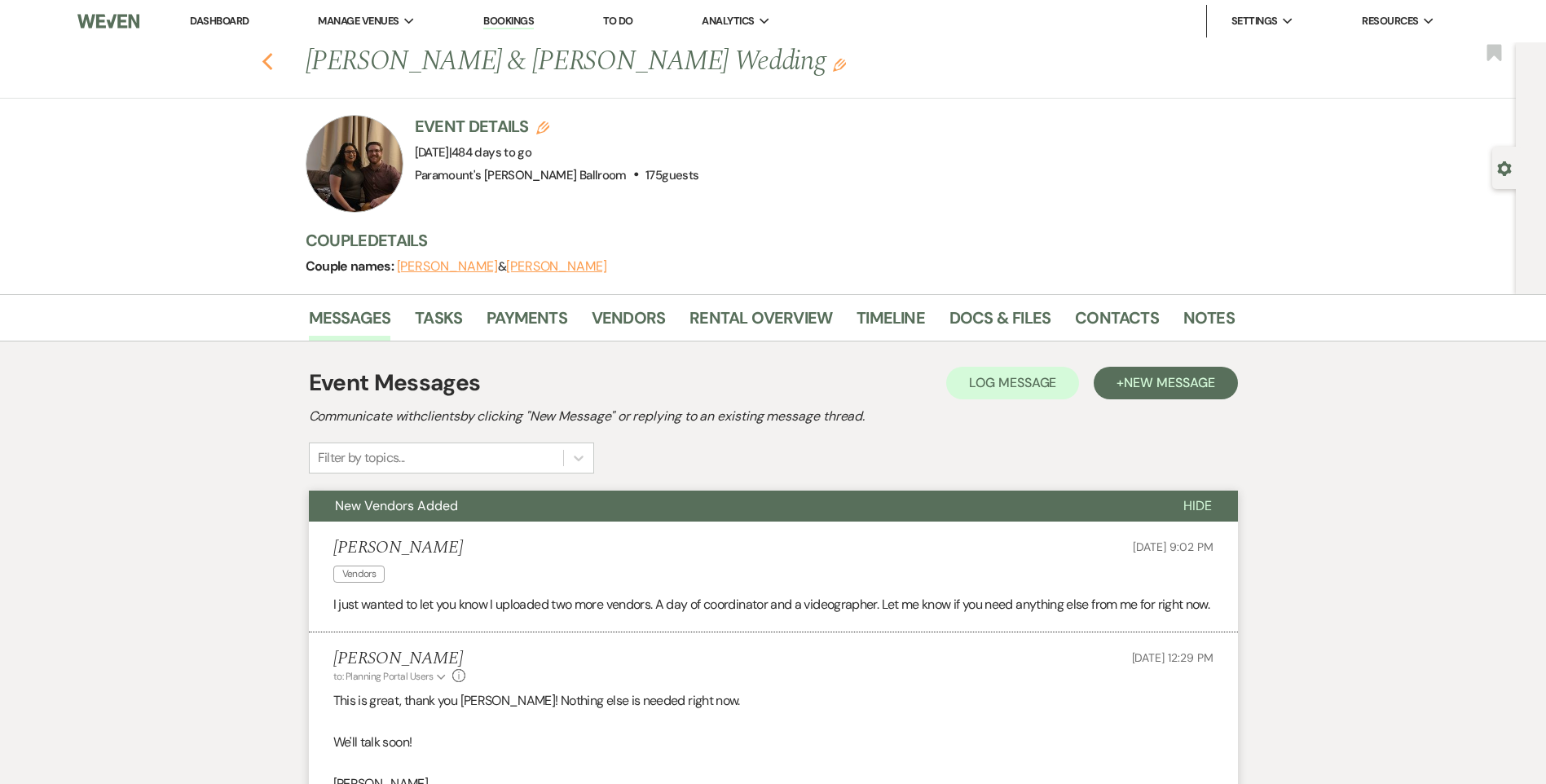 click on "Previous" 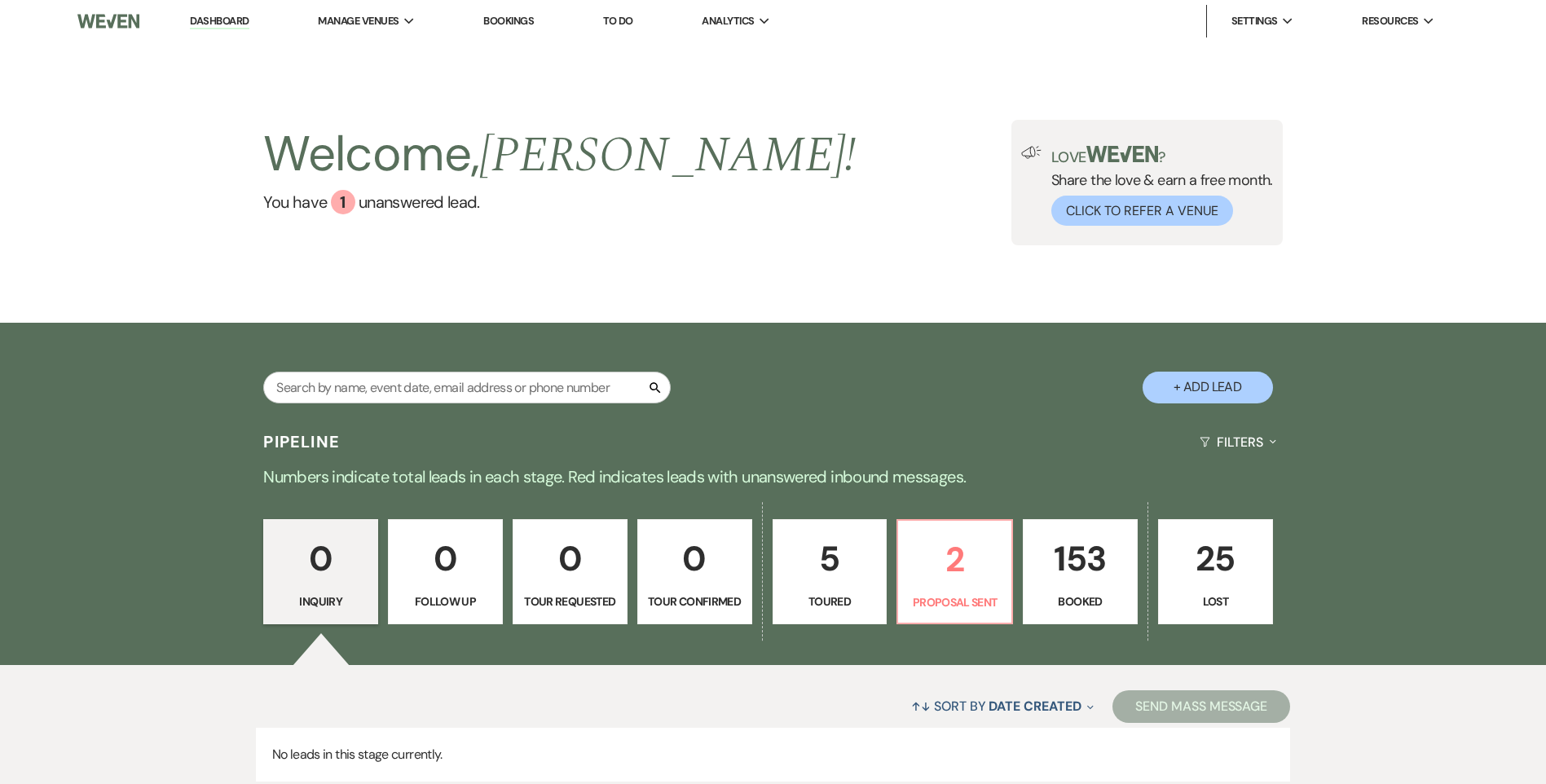 click on "153 Booked" at bounding box center (1080, 572) 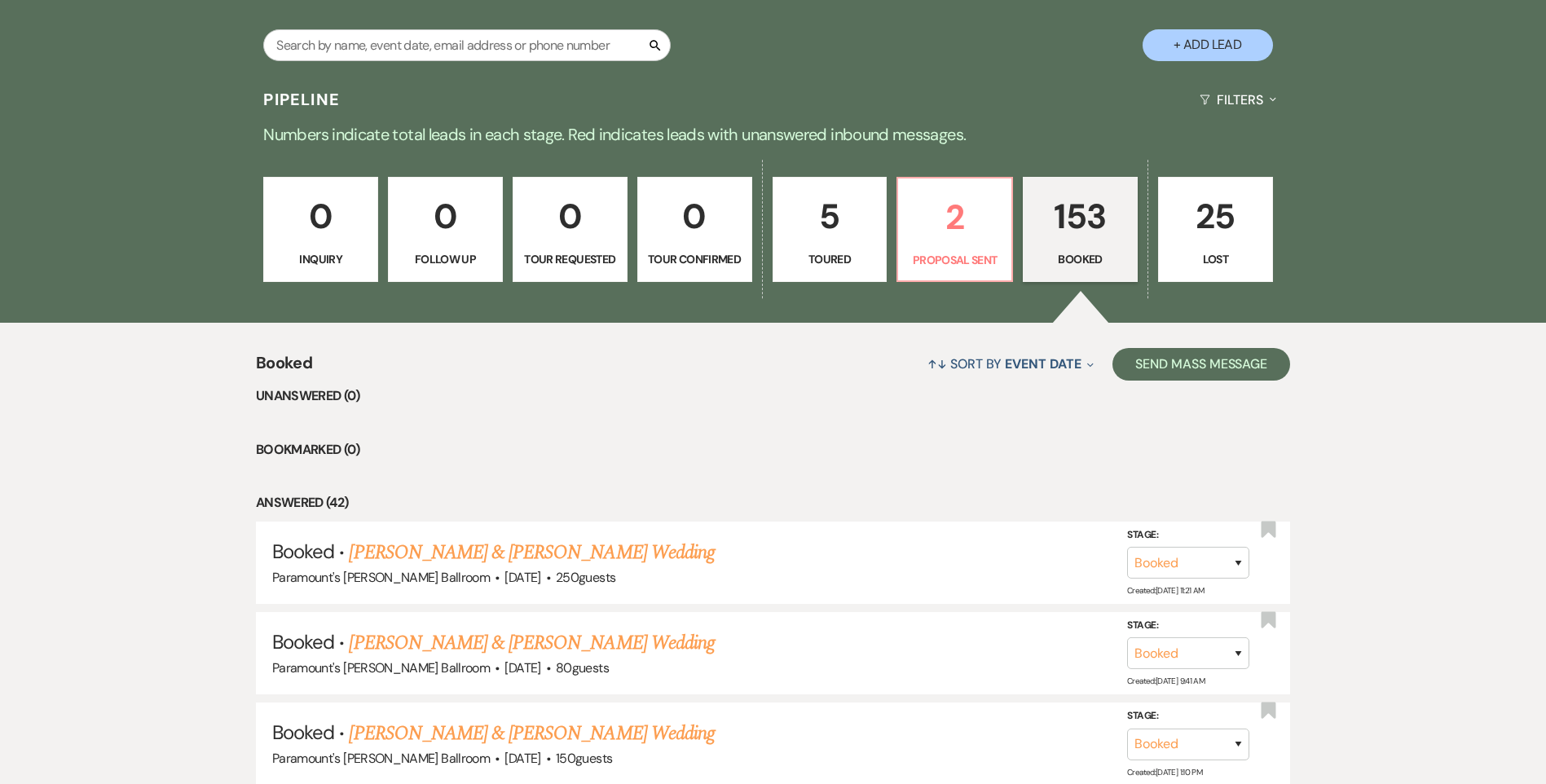 scroll, scrollTop: 489, scrollLeft: 0, axis: vertical 